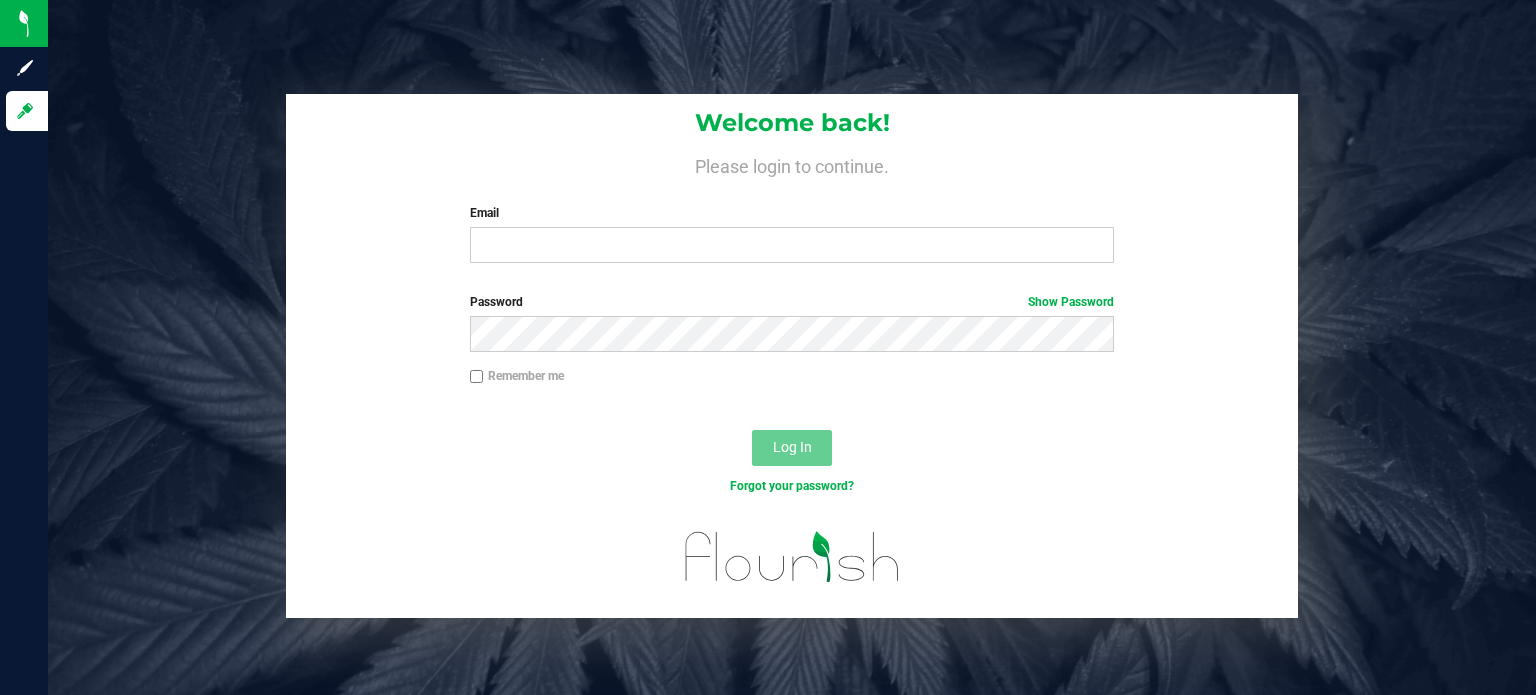 scroll, scrollTop: 0, scrollLeft: 0, axis: both 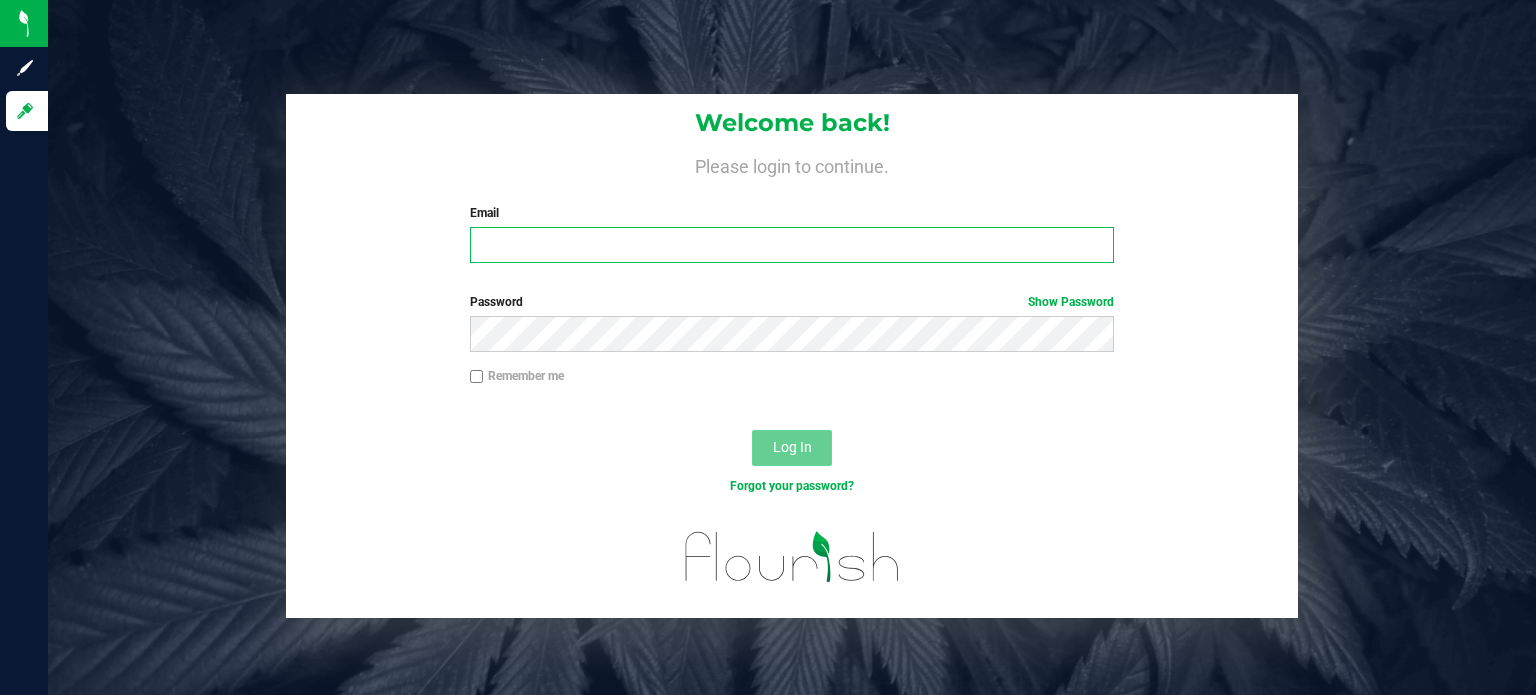 type on "[PERSON_NAME][EMAIL_ADDRESS][DOMAIN_NAME]" 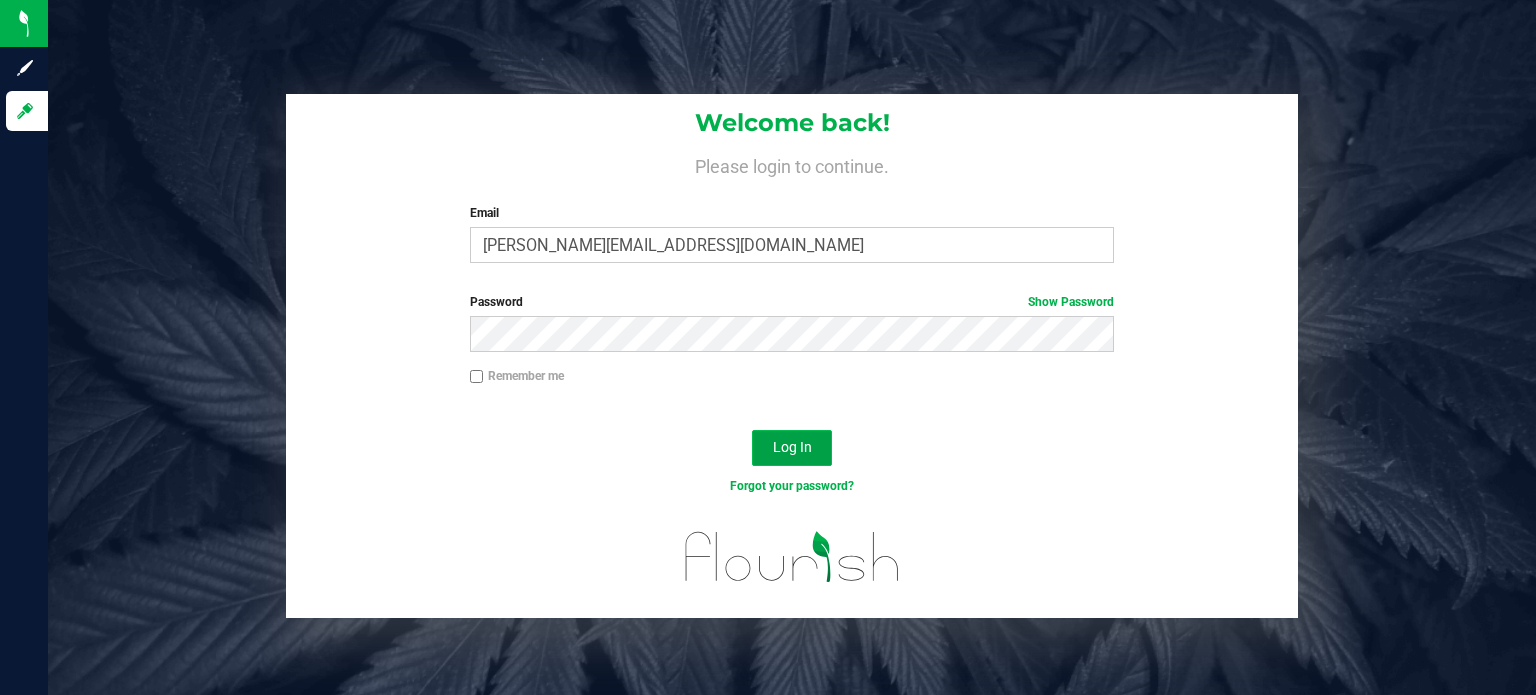 click on "Log In" at bounding box center (792, 447) 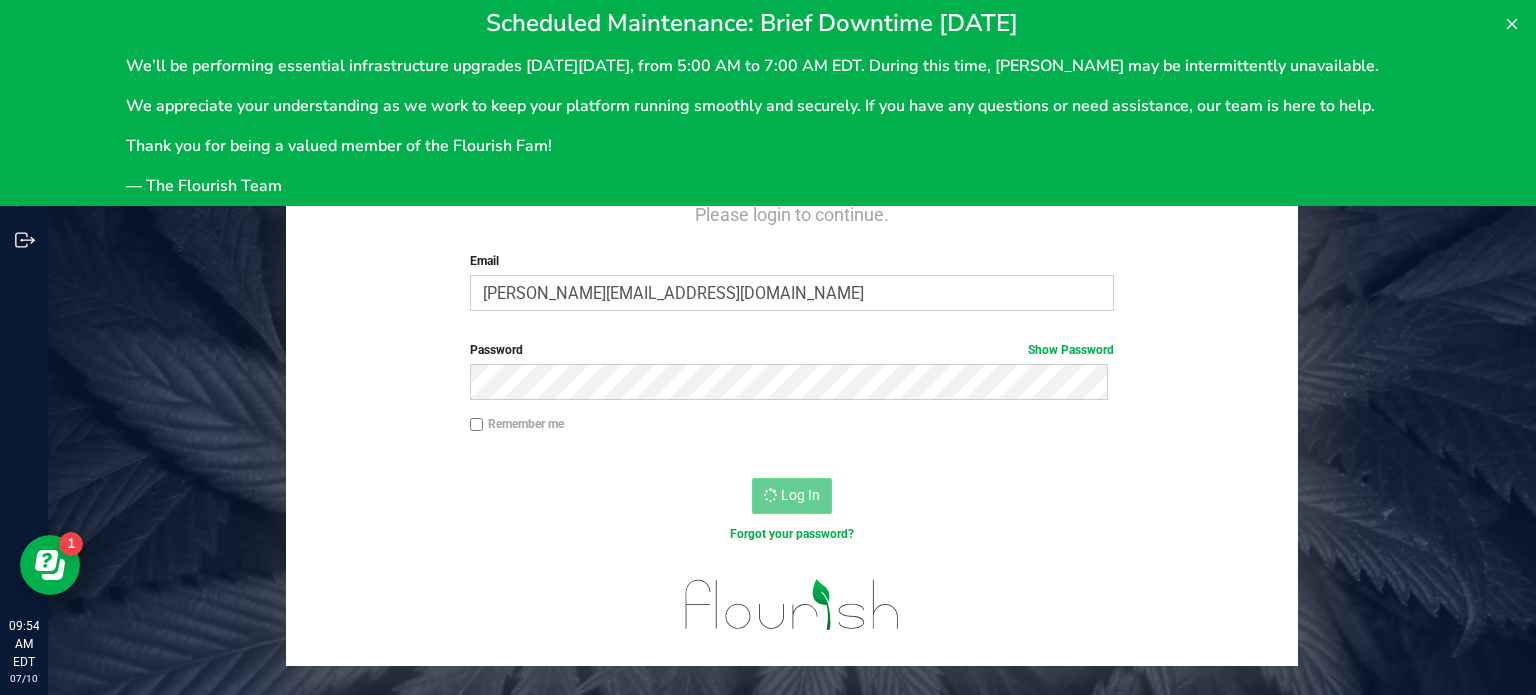 scroll, scrollTop: 0, scrollLeft: 0, axis: both 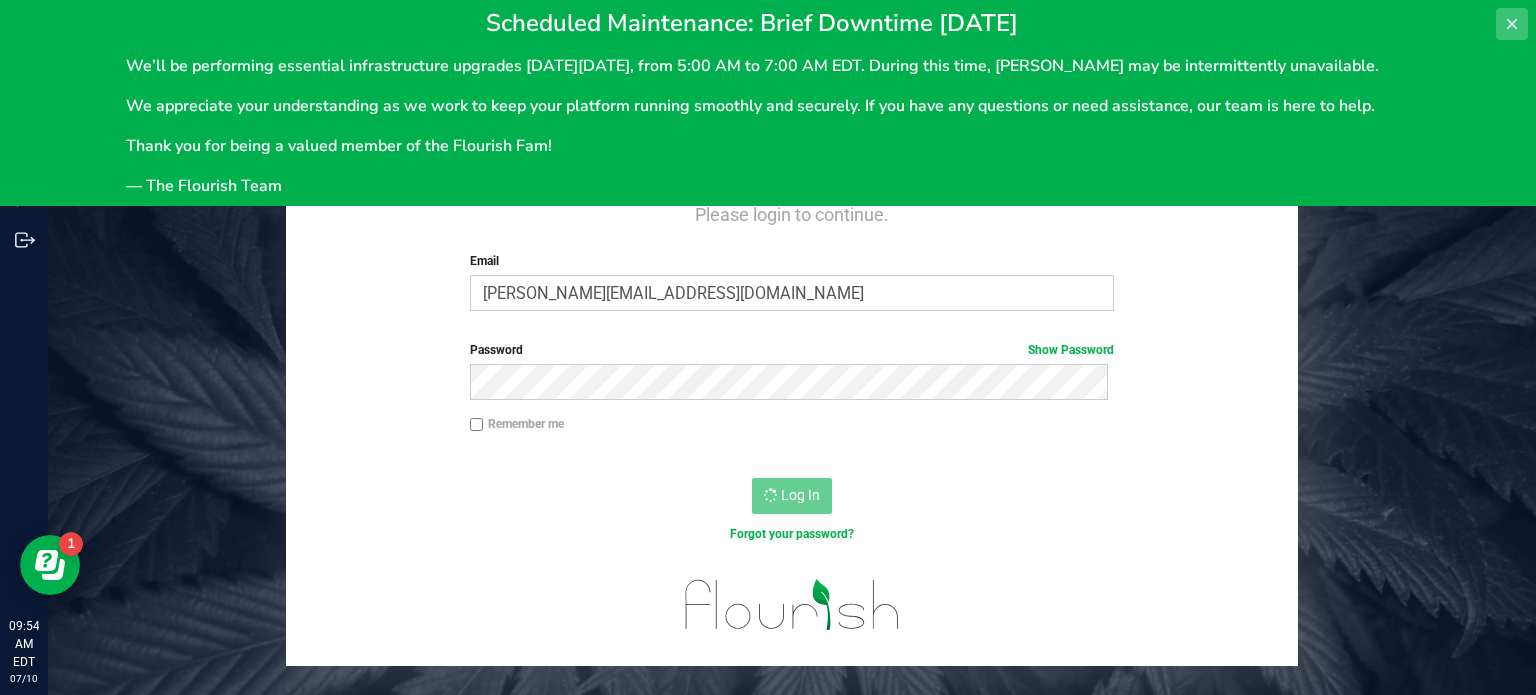 click 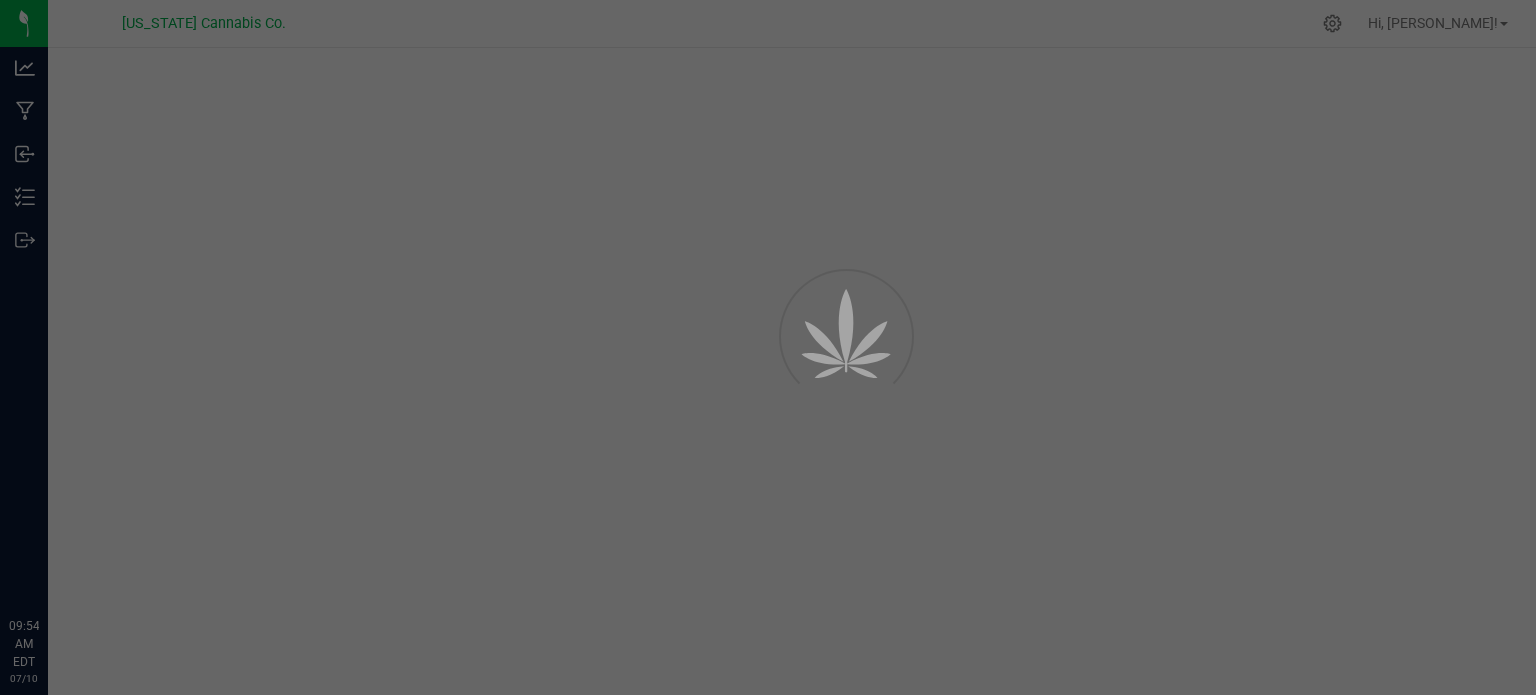 scroll, scrollTop: 0, scrollLeft: 0, axis: both 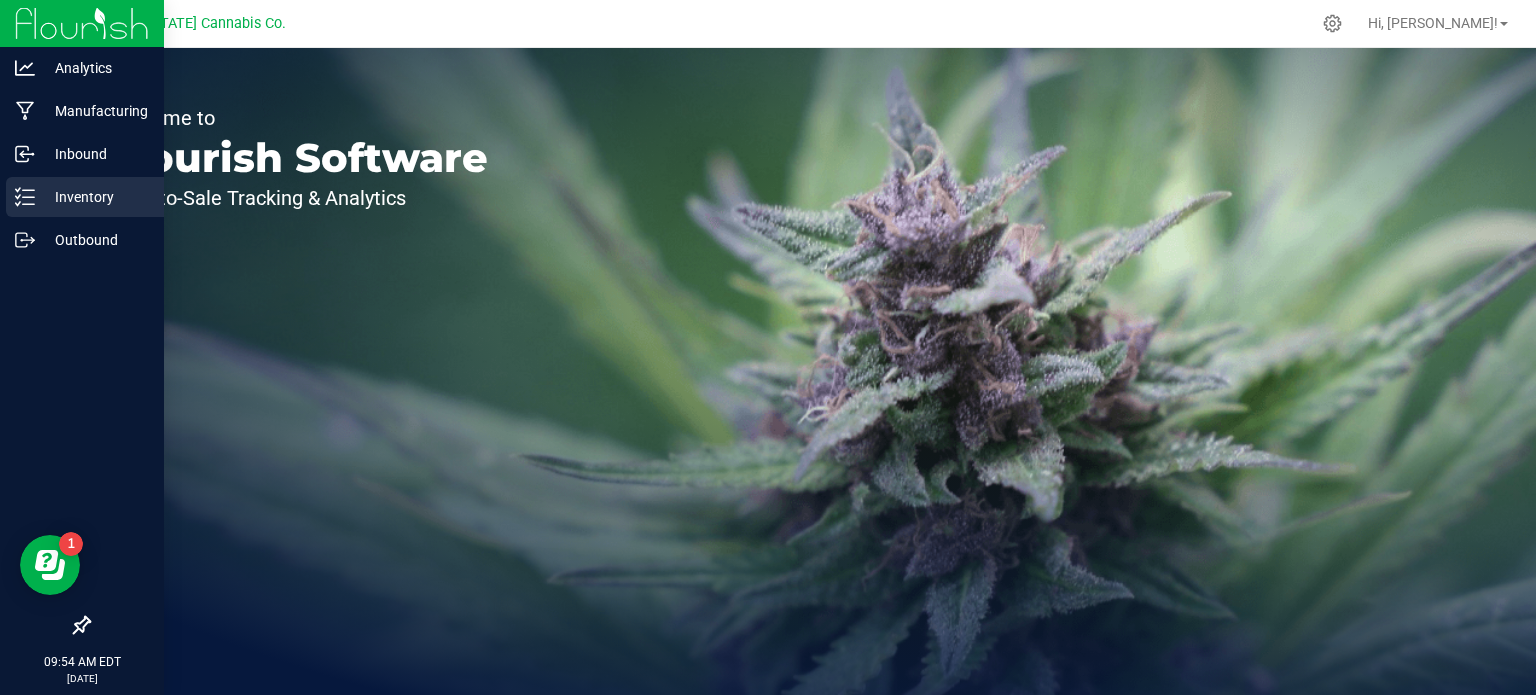 click on "Inventory" at bounding box center (95, 197) 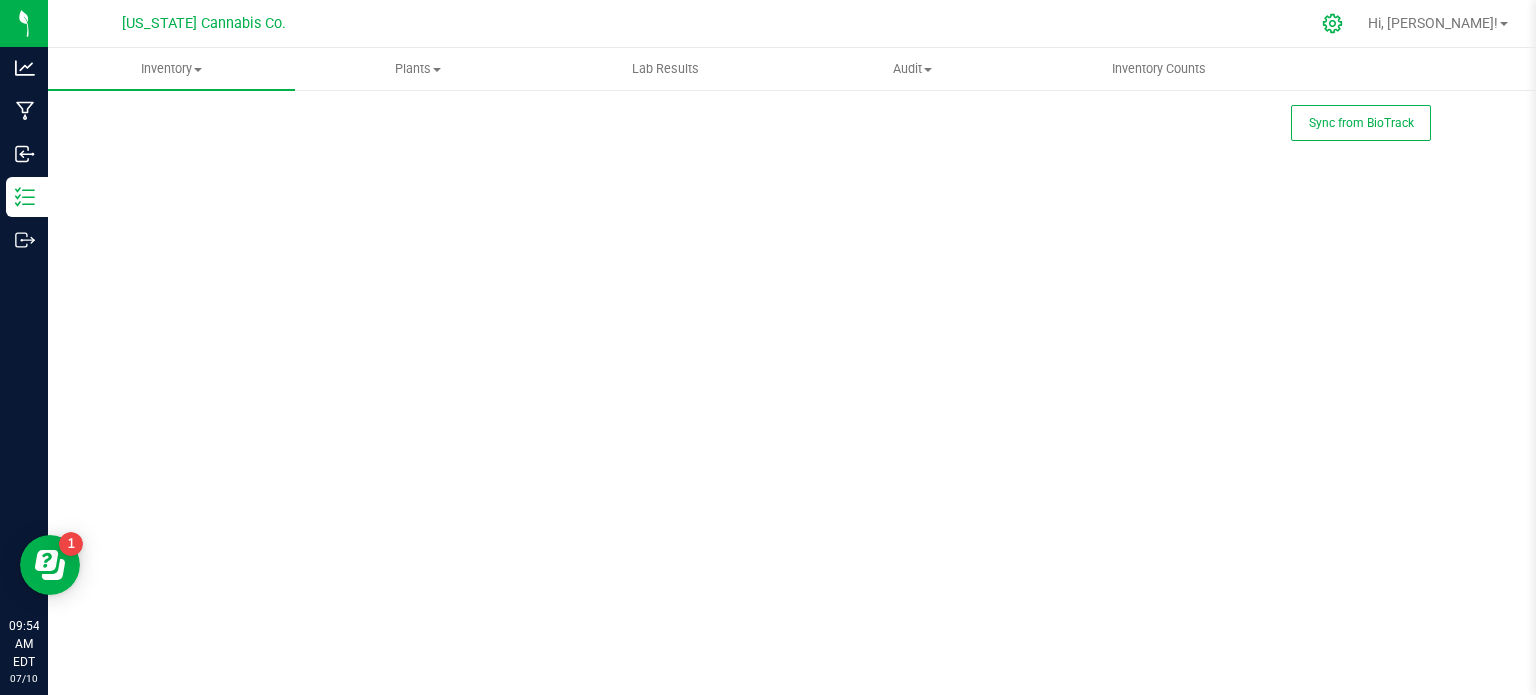 click at bounding box center (1333, 23) 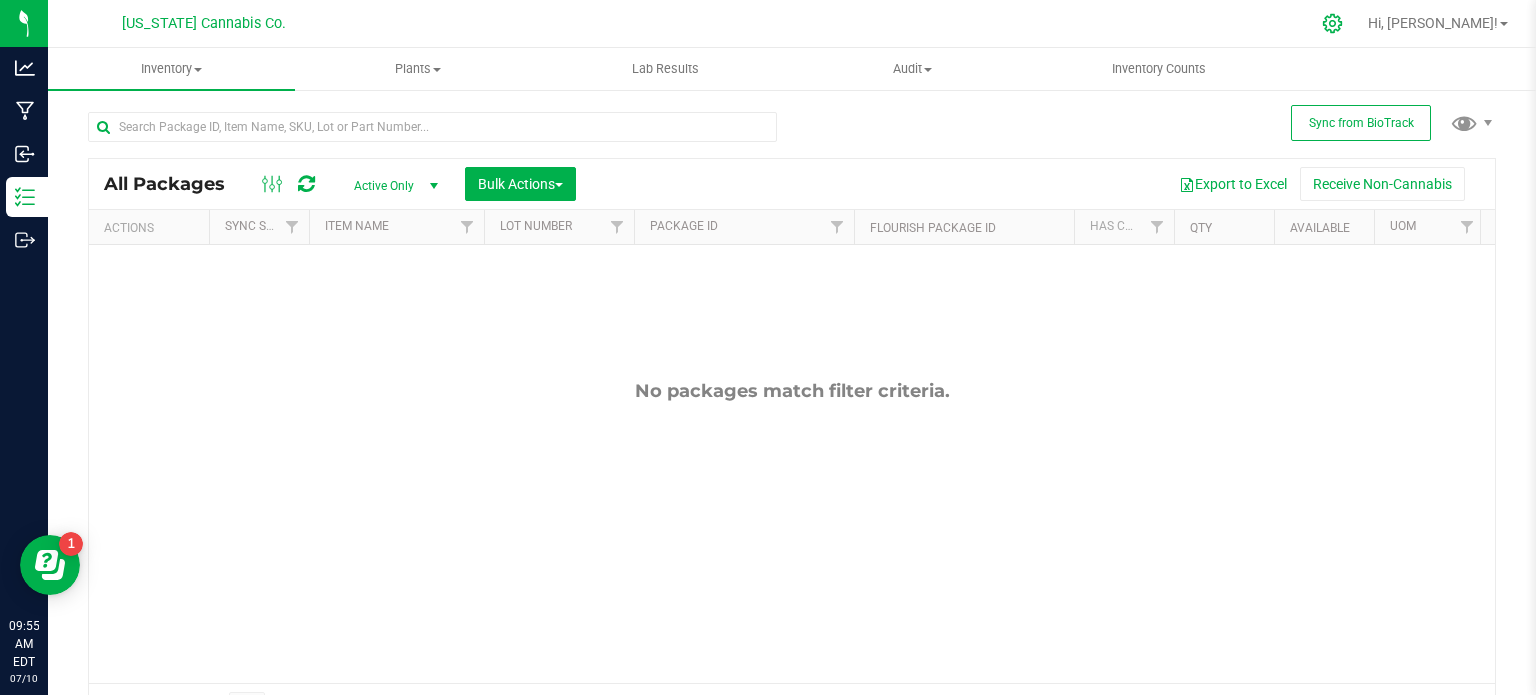 click 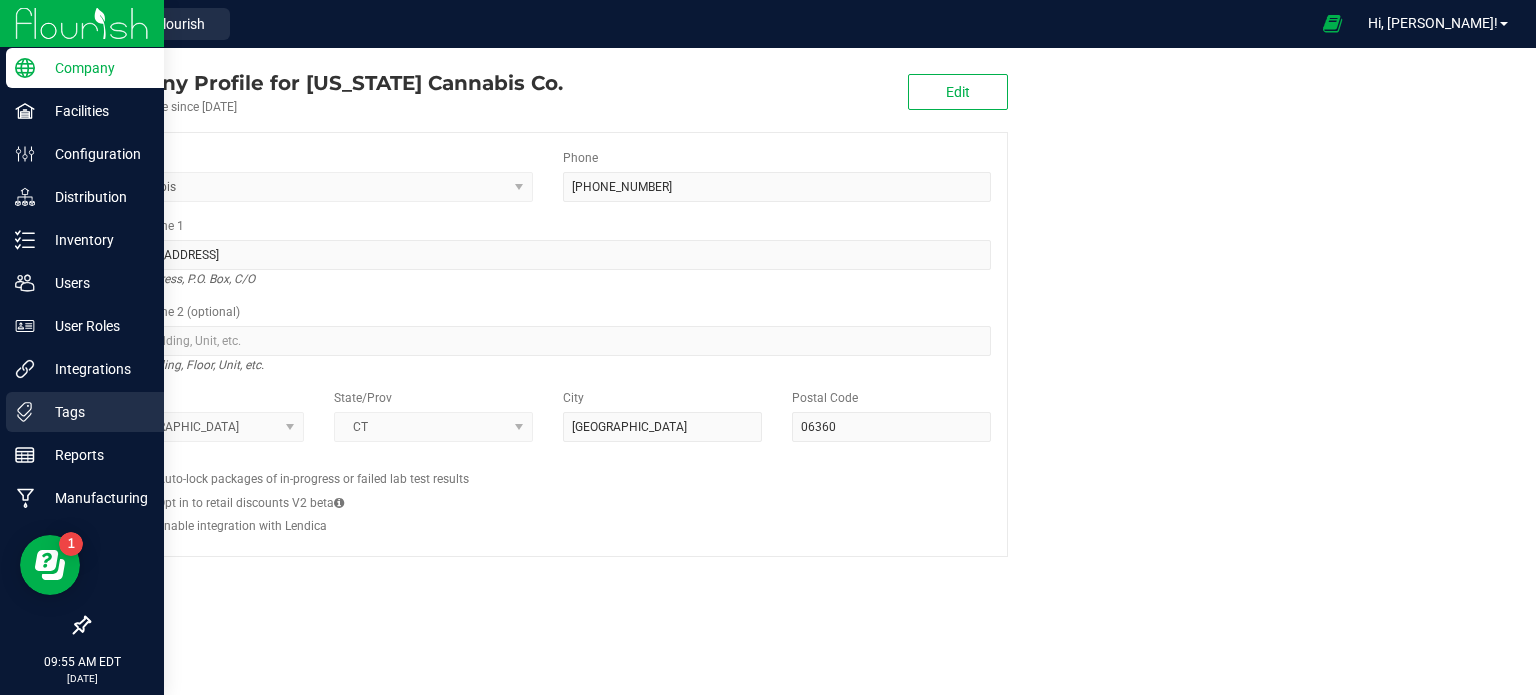 click on "Tags" at bounding box center [95, 412] 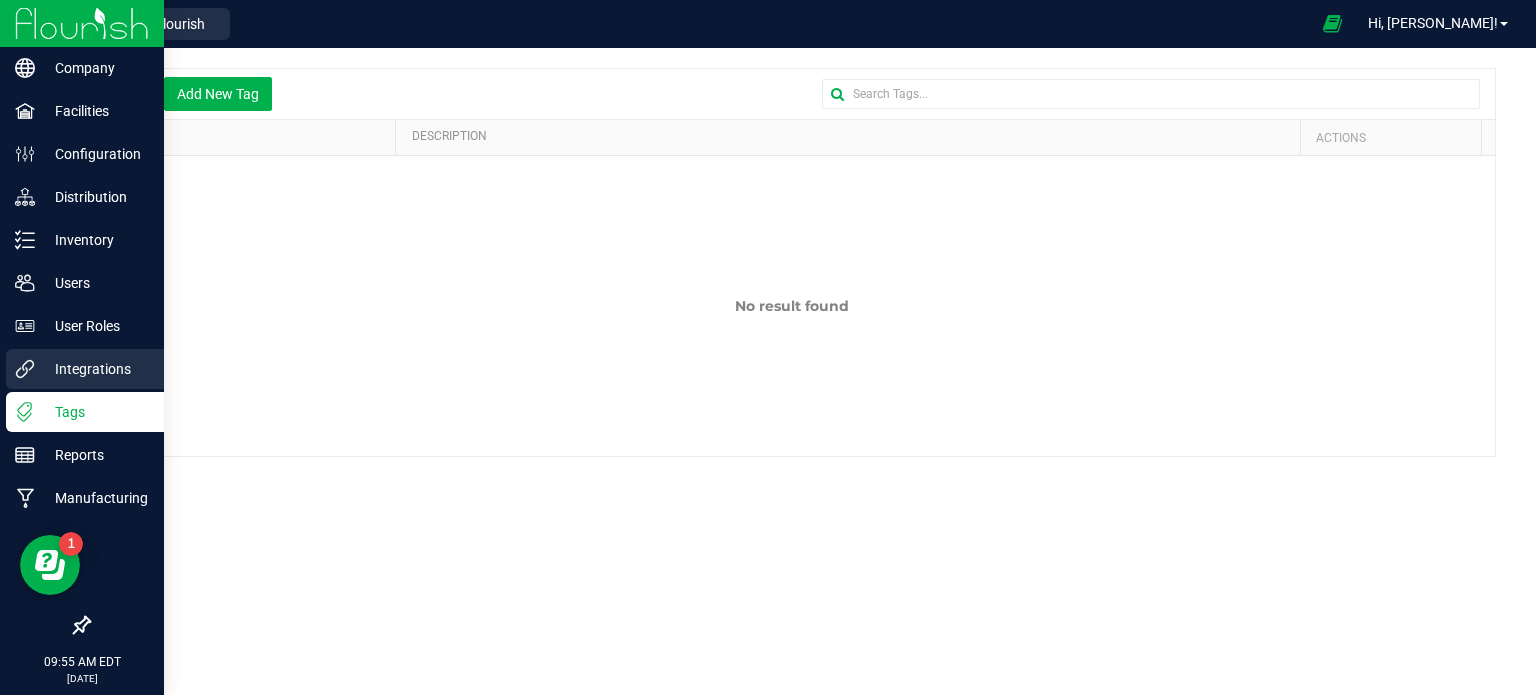 click on "Integrations" at bounding box center [82, 370] 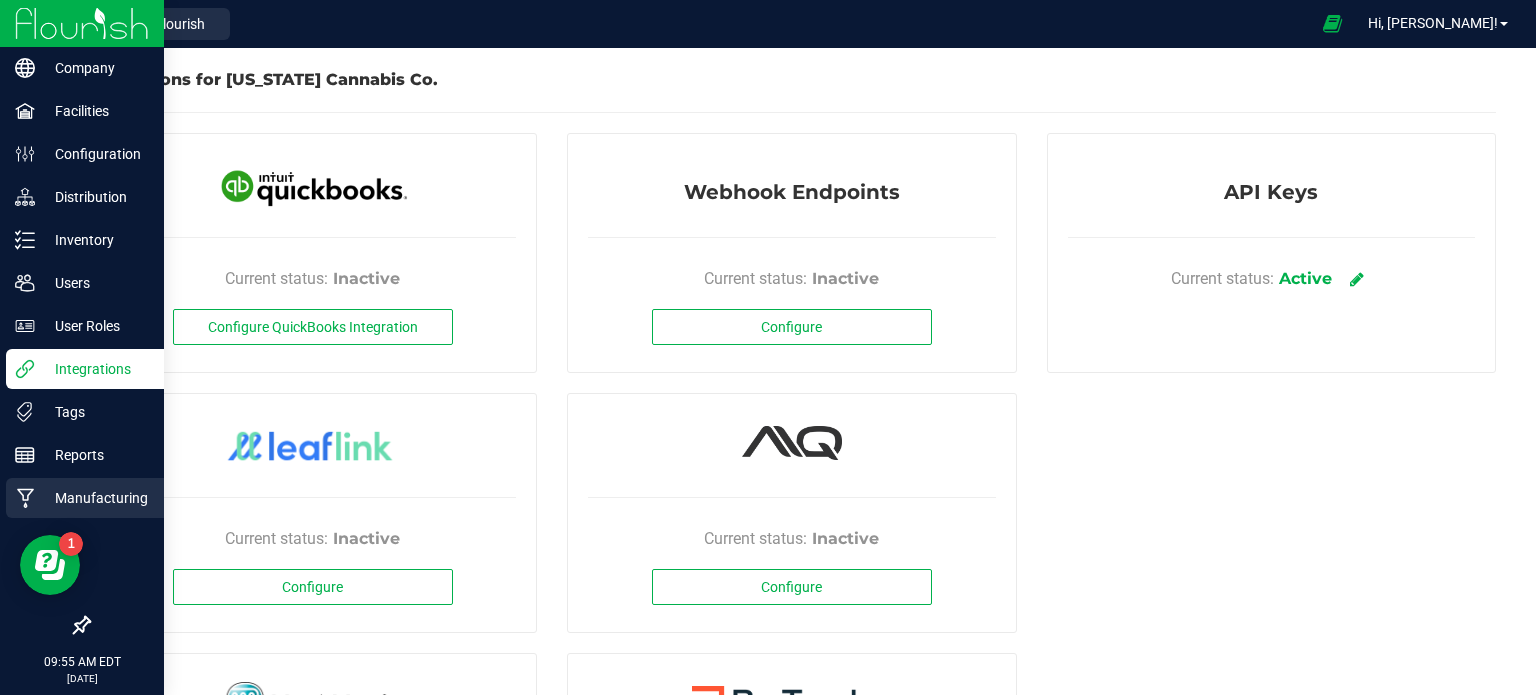 click on "Manufacturing" at bounding box center (95, 498) 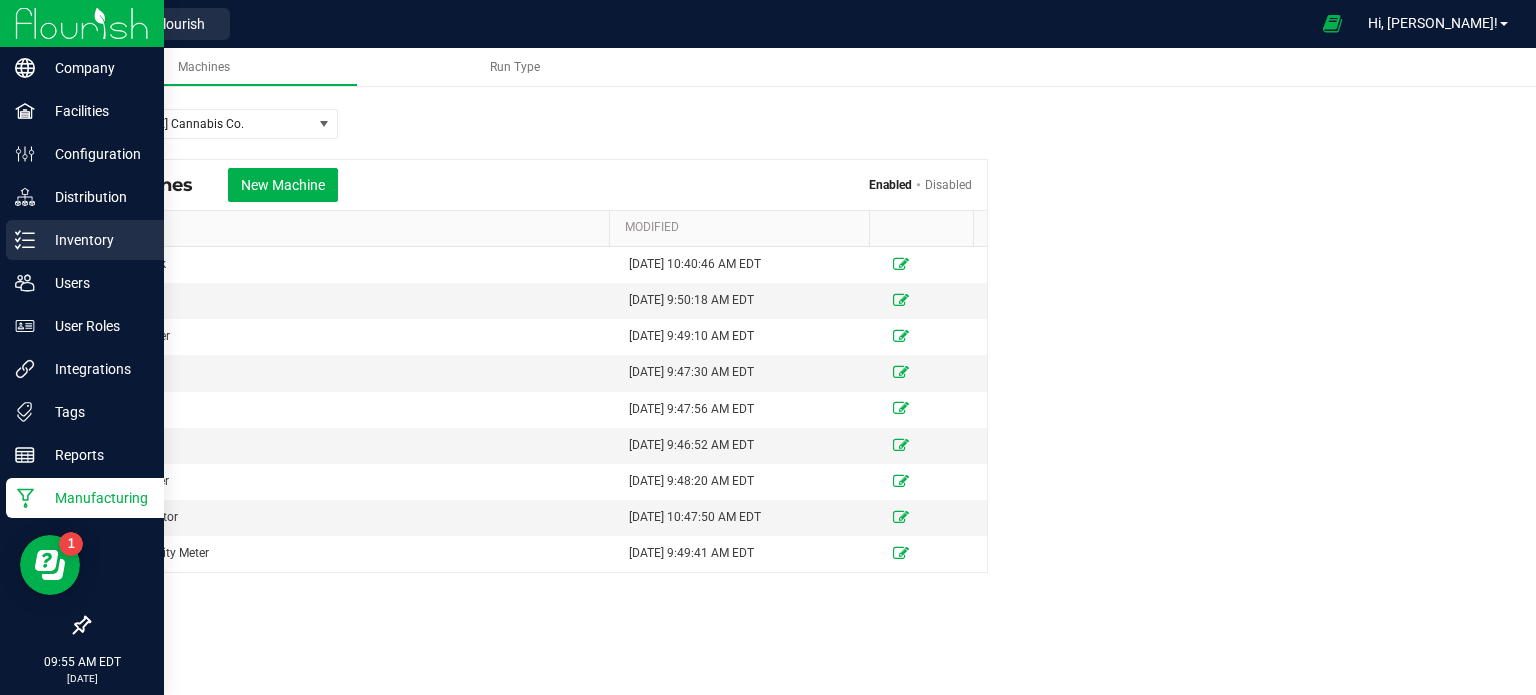 click on "Inventory" at bounding box center (95, 240) 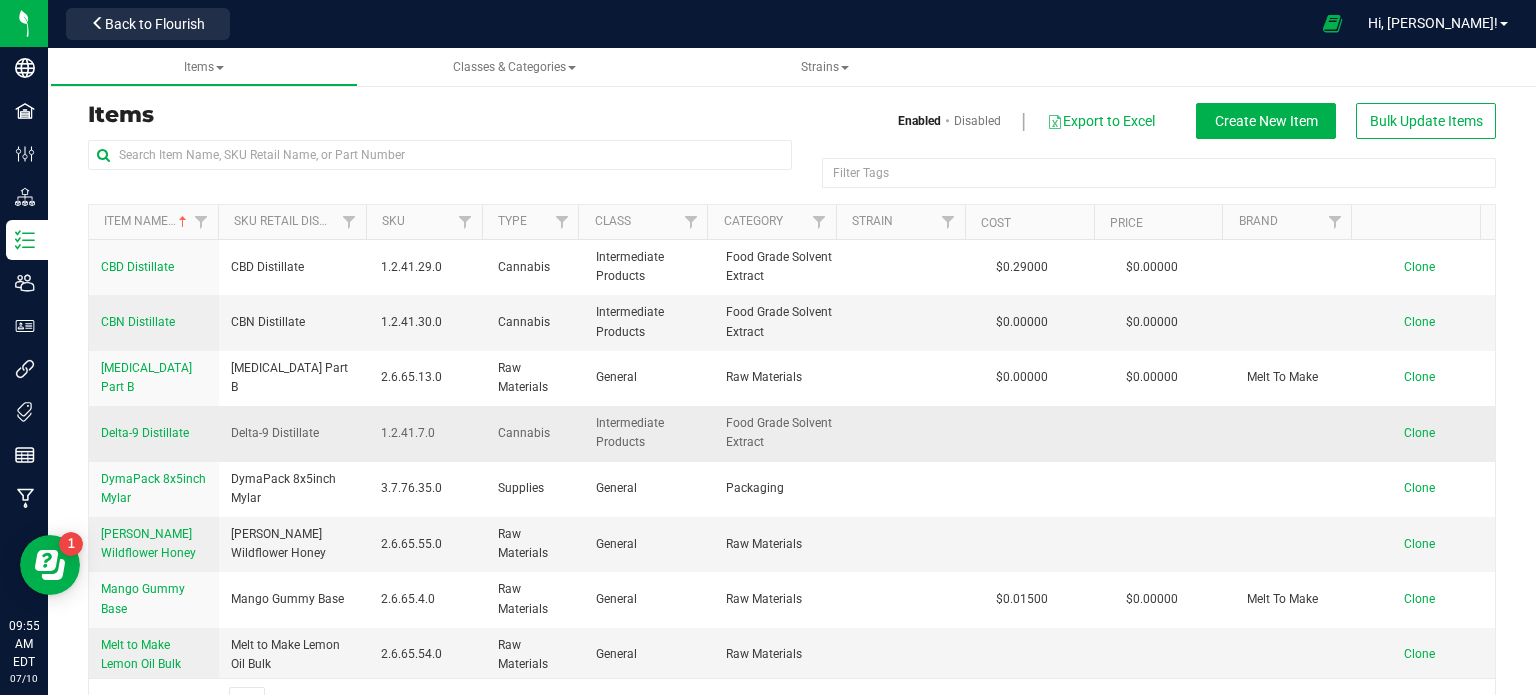 click on "Delta-9 Distillate" at bounding box center (145, 433) 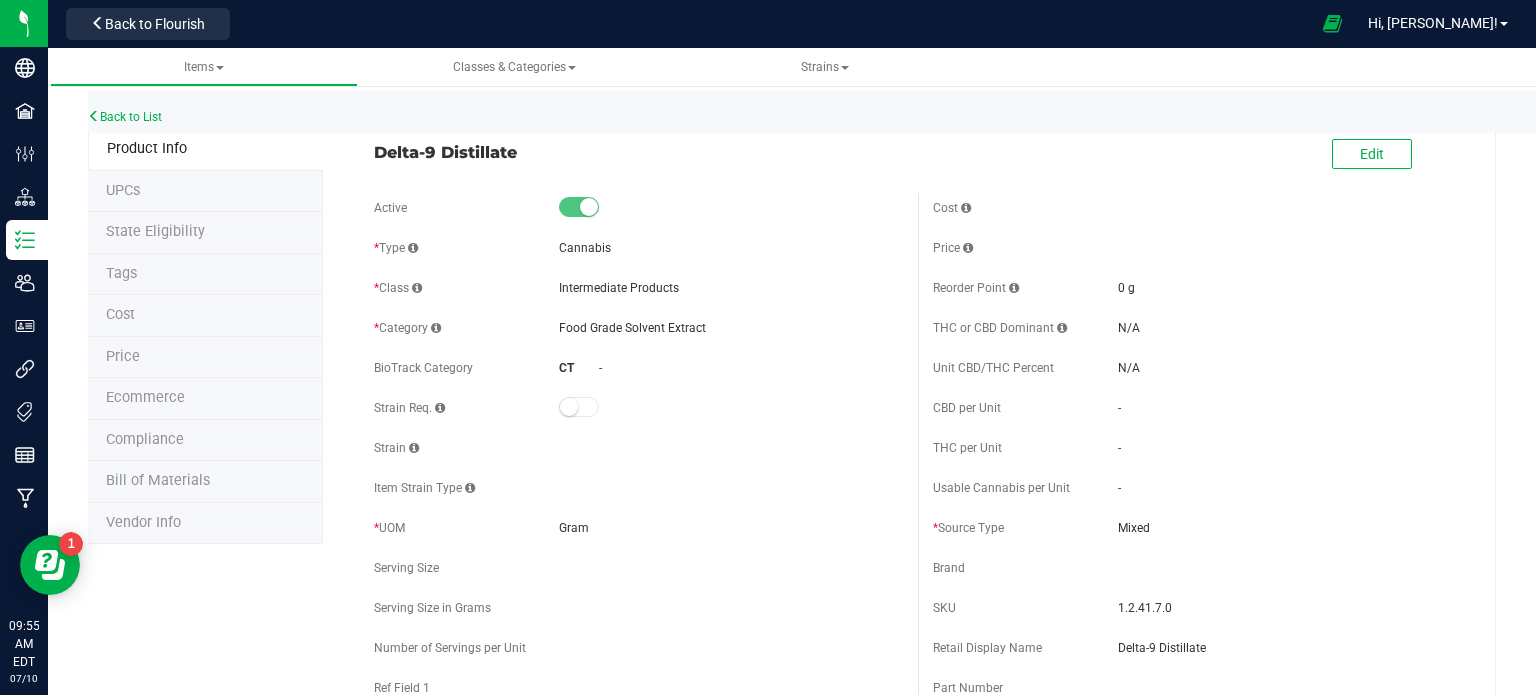 click on "UPCs" at bounding box center [205, 192] 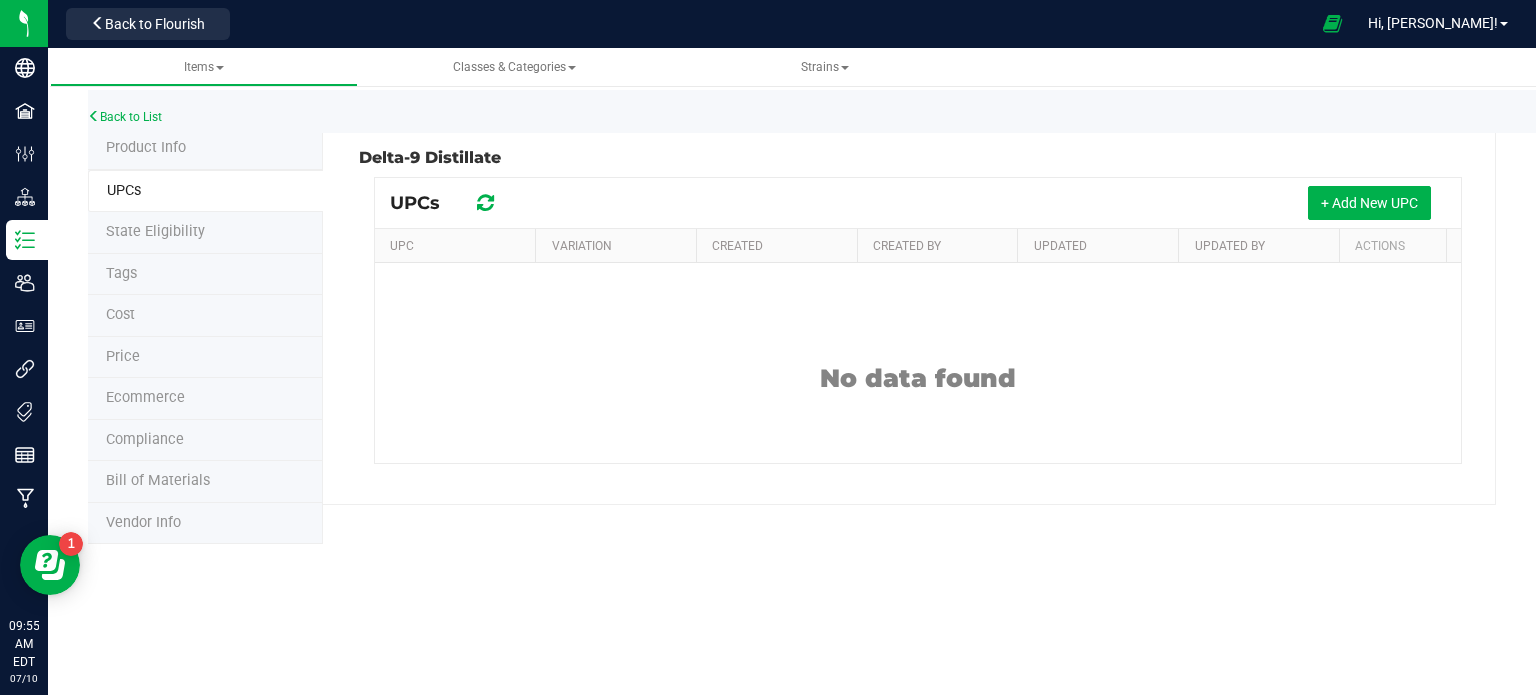 click on "Tags" at bounding box center (205, 275) 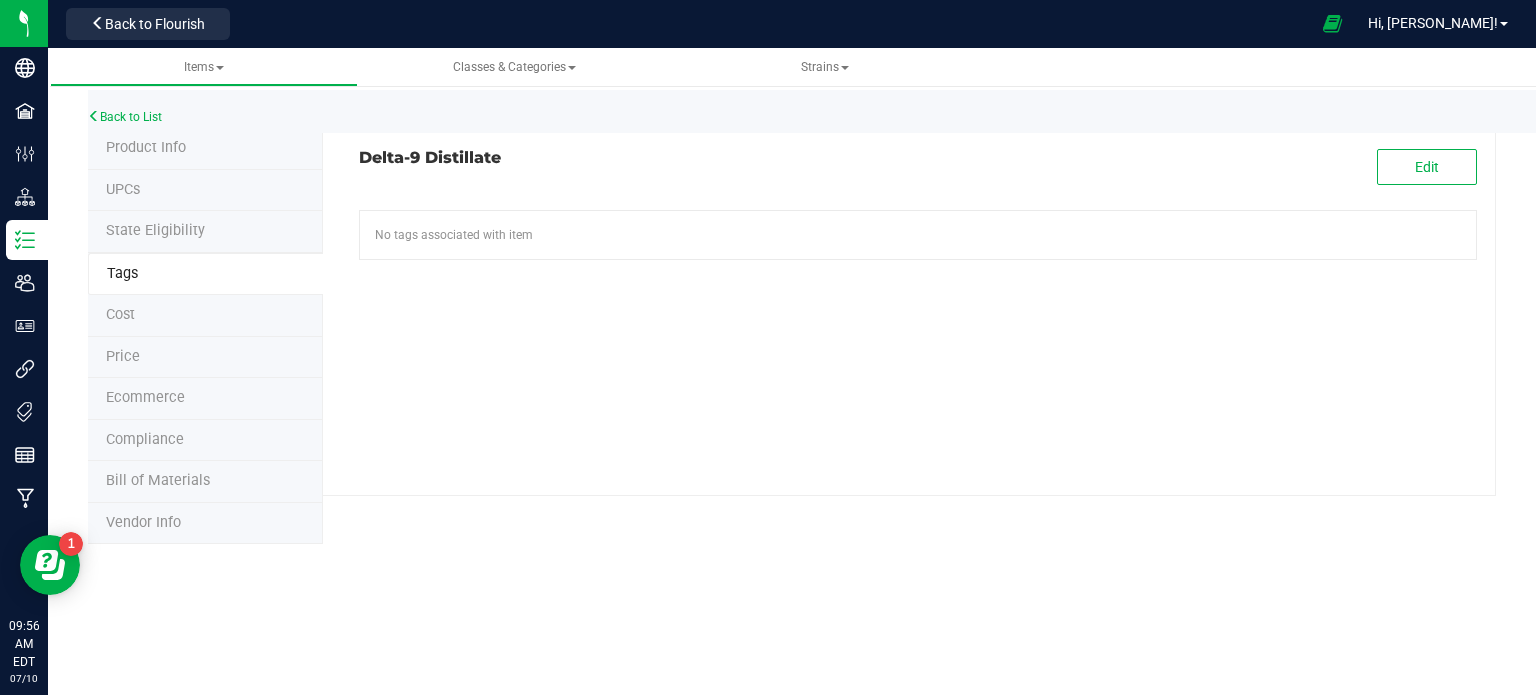 click on "Compliance" at bounding box center [145, 439] 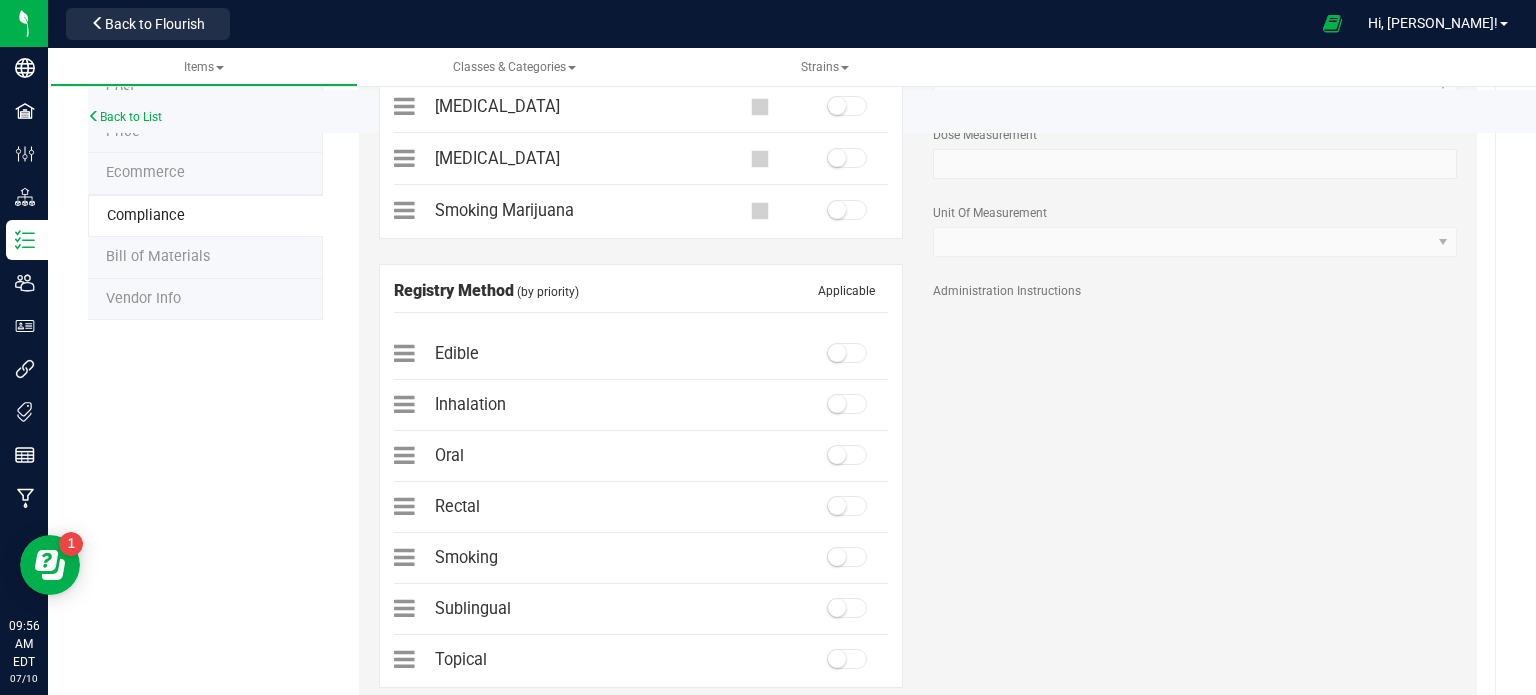 scroll, scrollTop: 0, scrollLeft: 0, axis: both 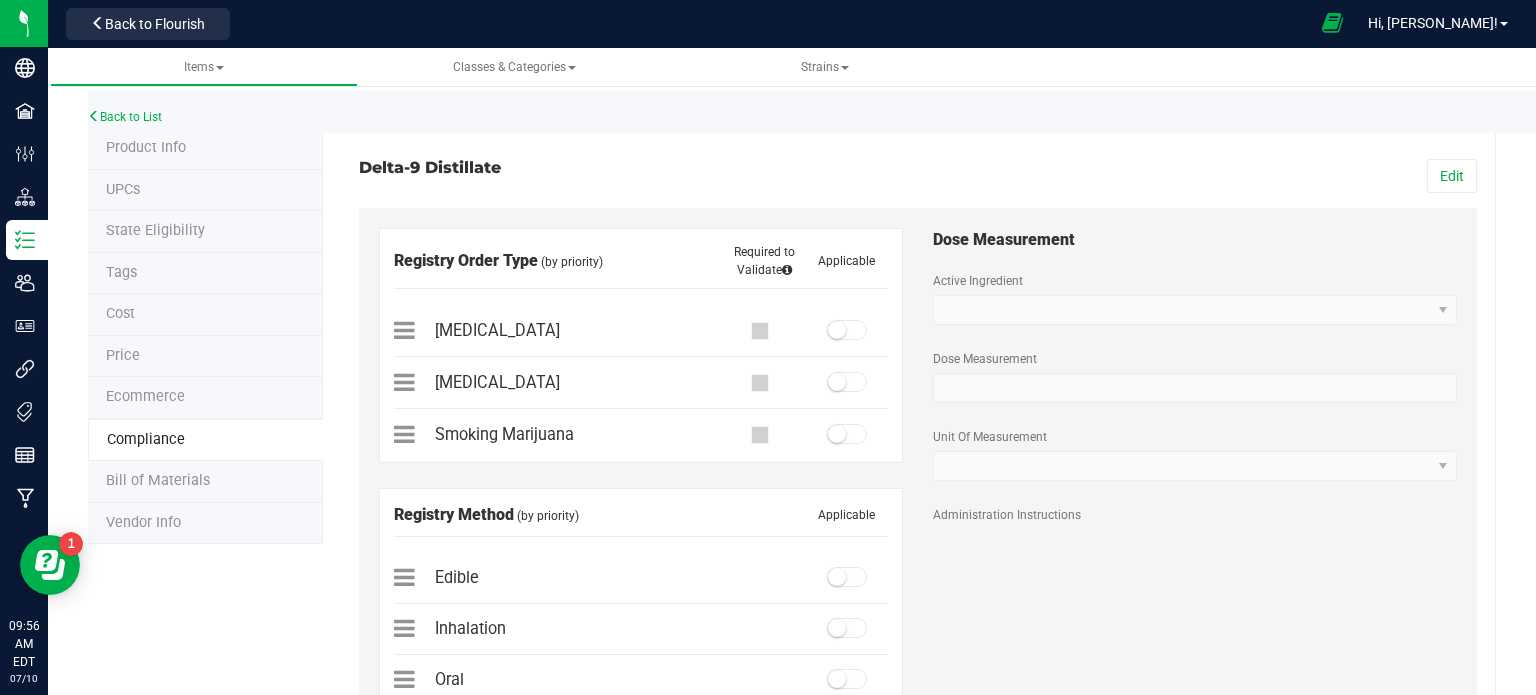 click at bounding box center [1332, 23] 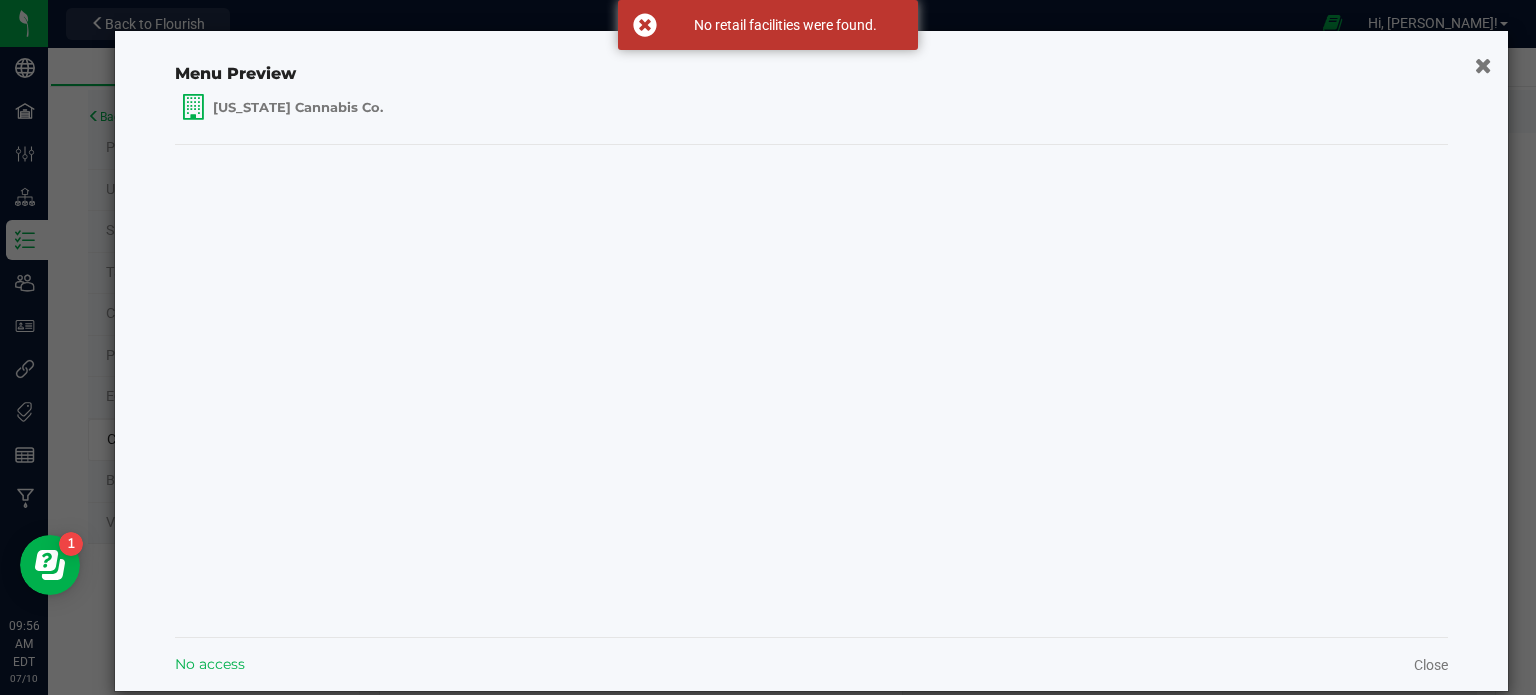 click 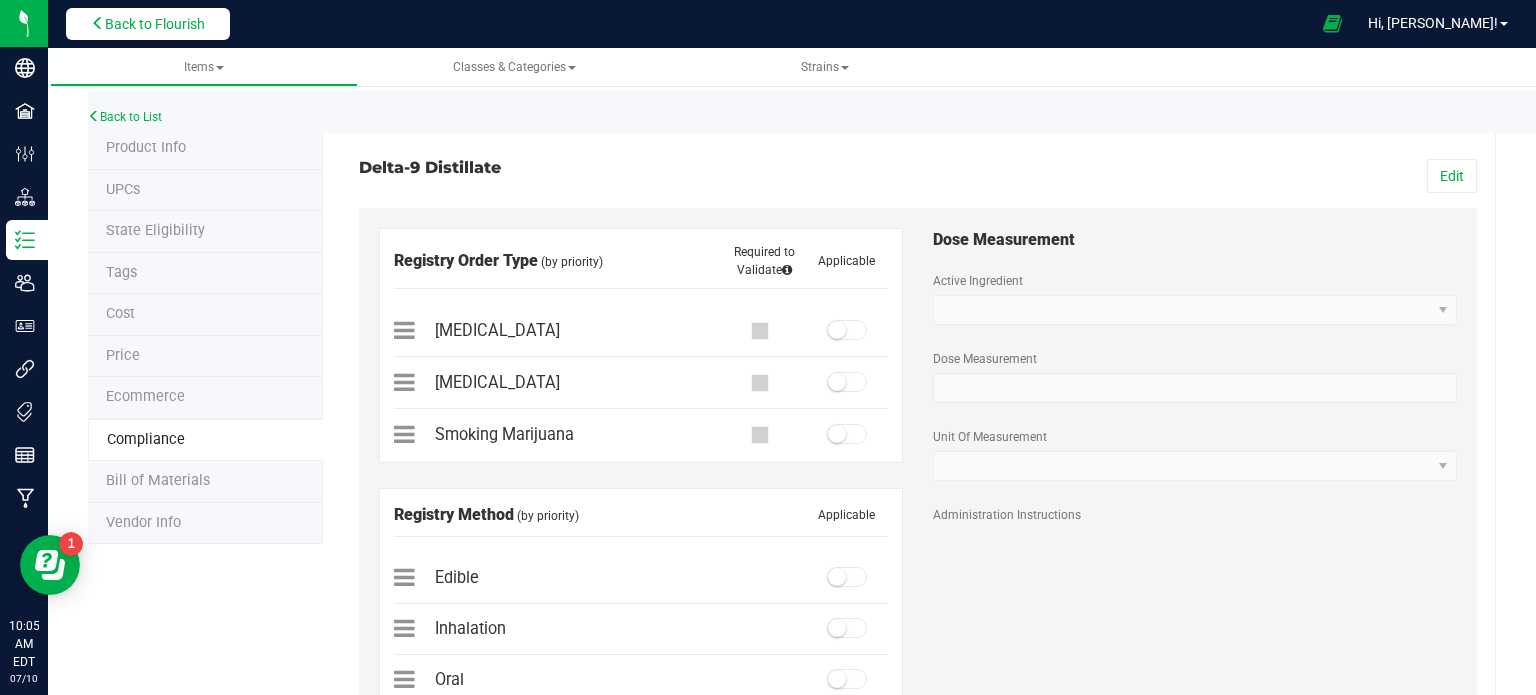 click on "Back to Flourish" at bounding box center (155, 24) 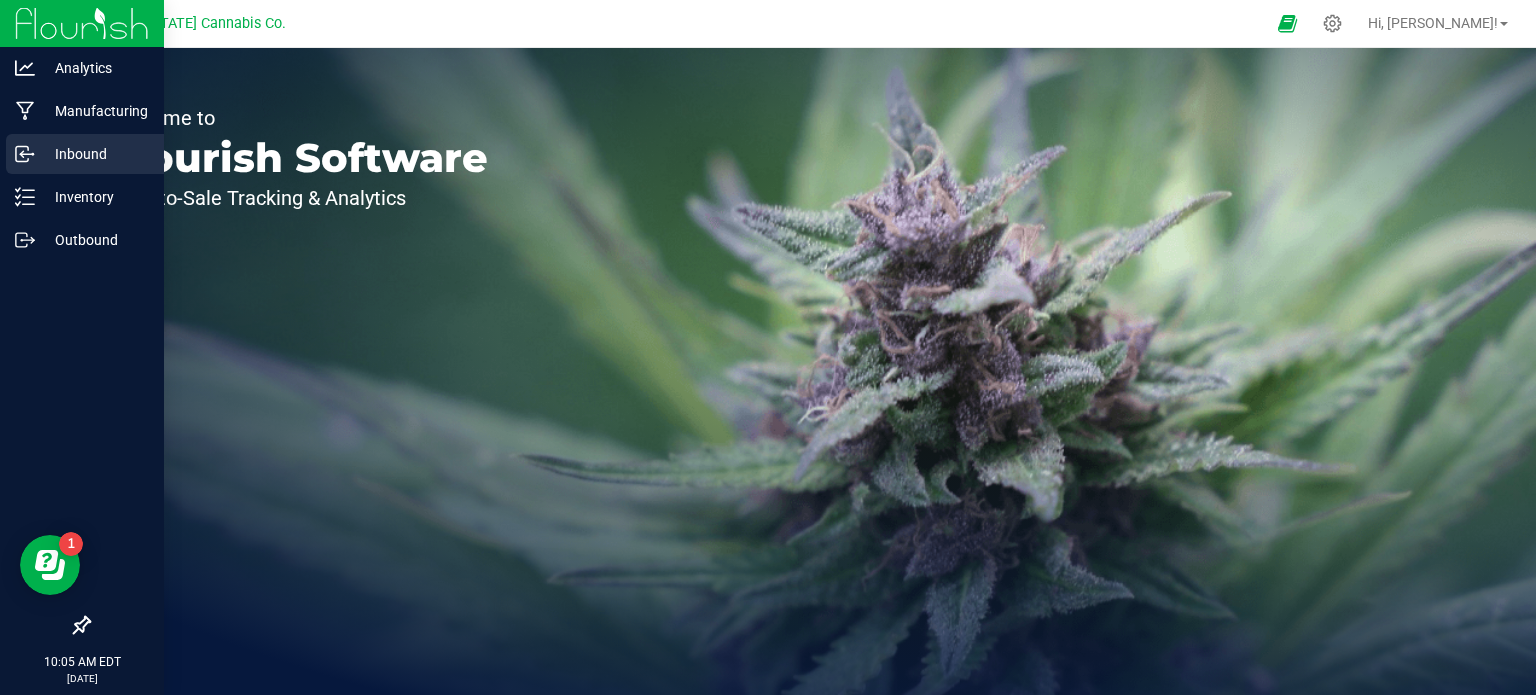 click 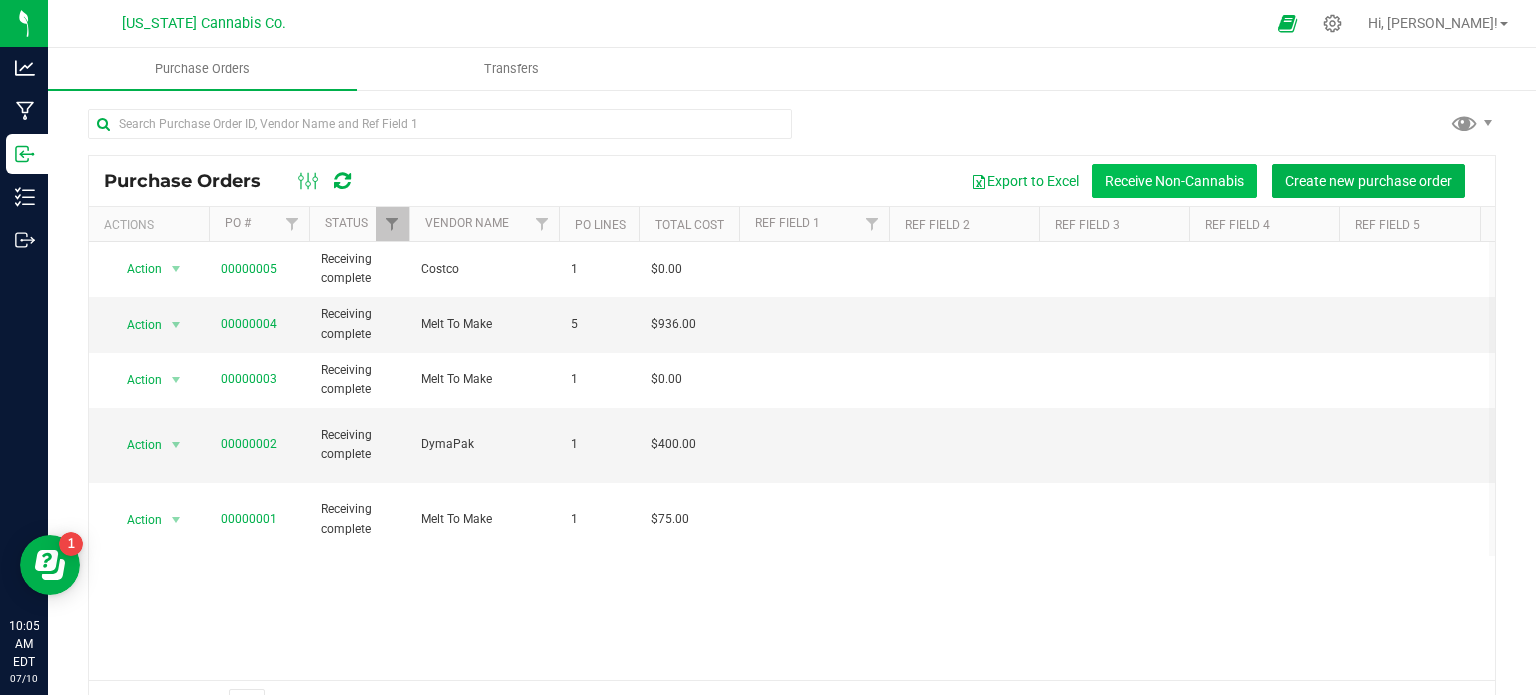 click on "Receive Non-Cannabis" at bounding box center [1174, 181] 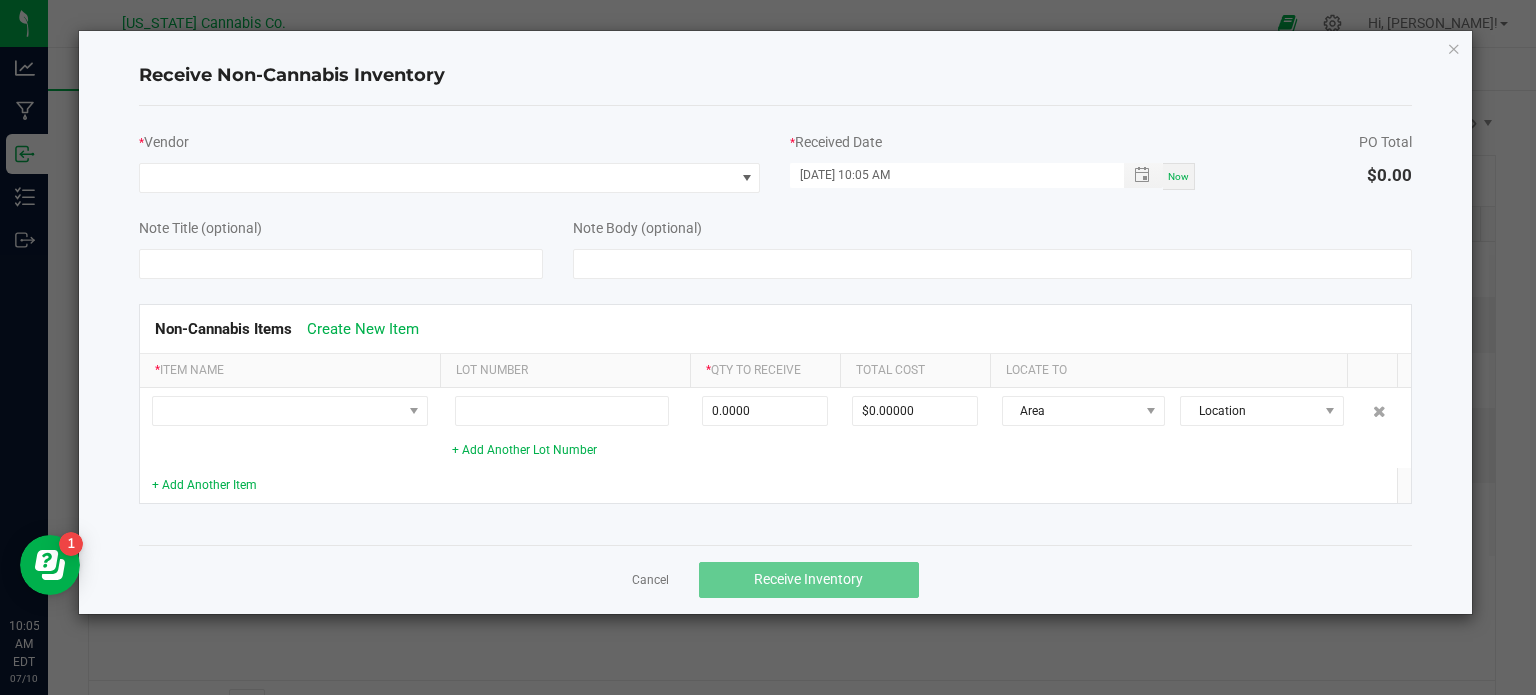 drag, startPoint x: 1450, startPoint y: 50, endPoint x: 1432, endPoint y: 45, distance: 18.681541 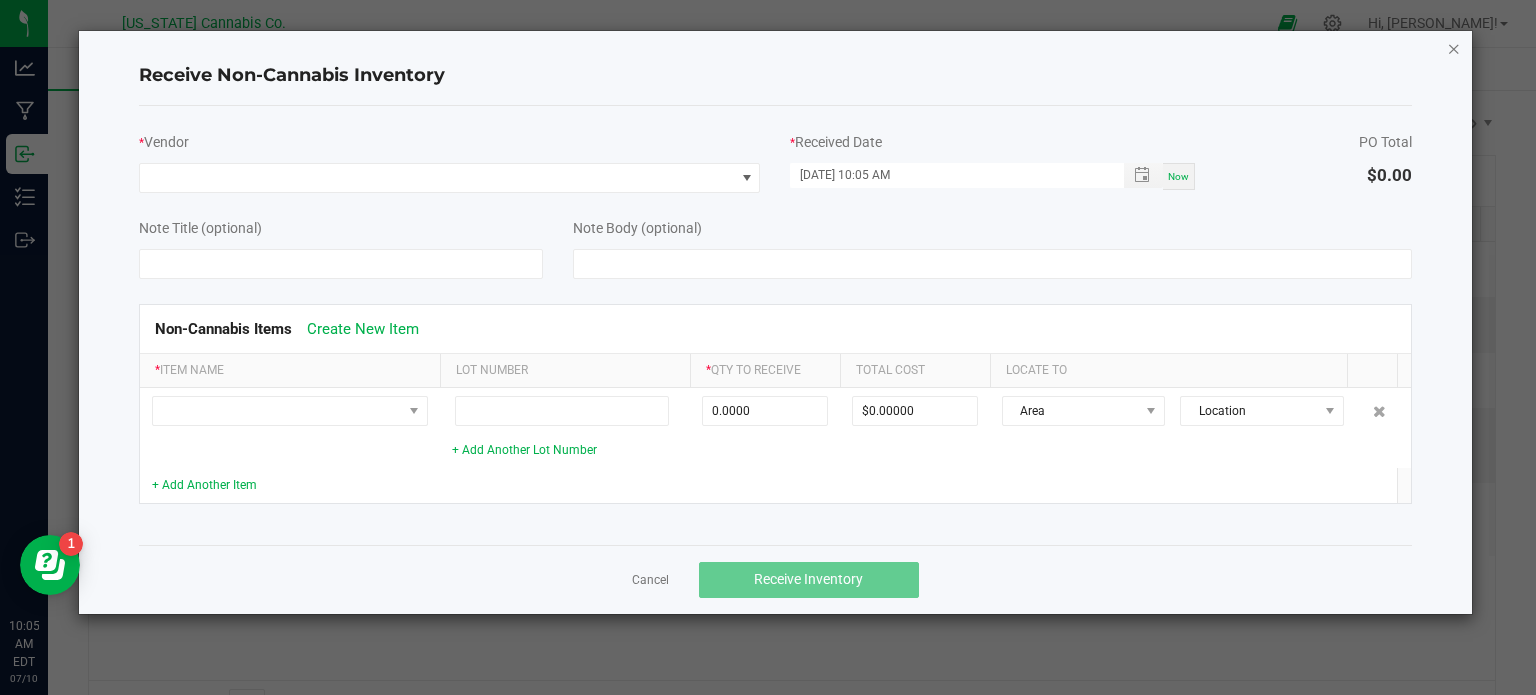 click 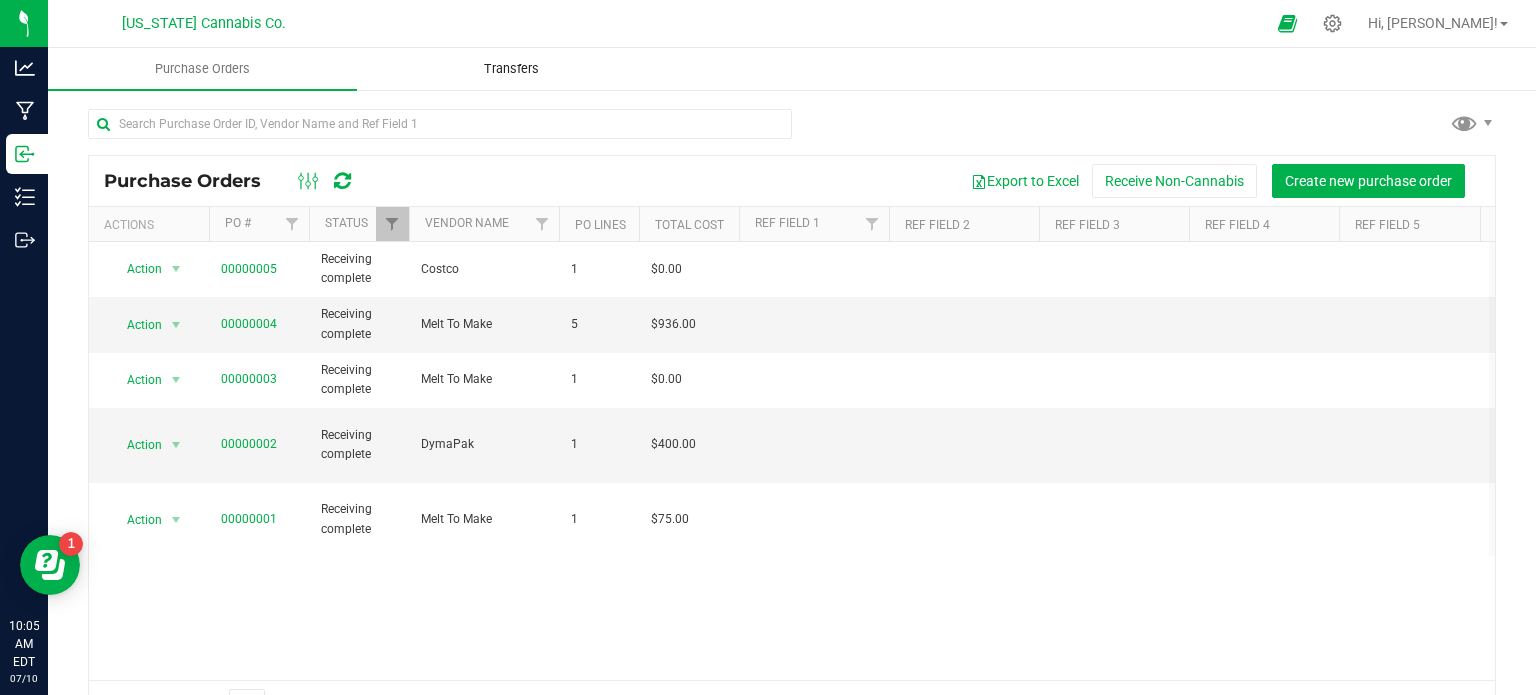 click on "Transfers" at bounding box center (511, 69) 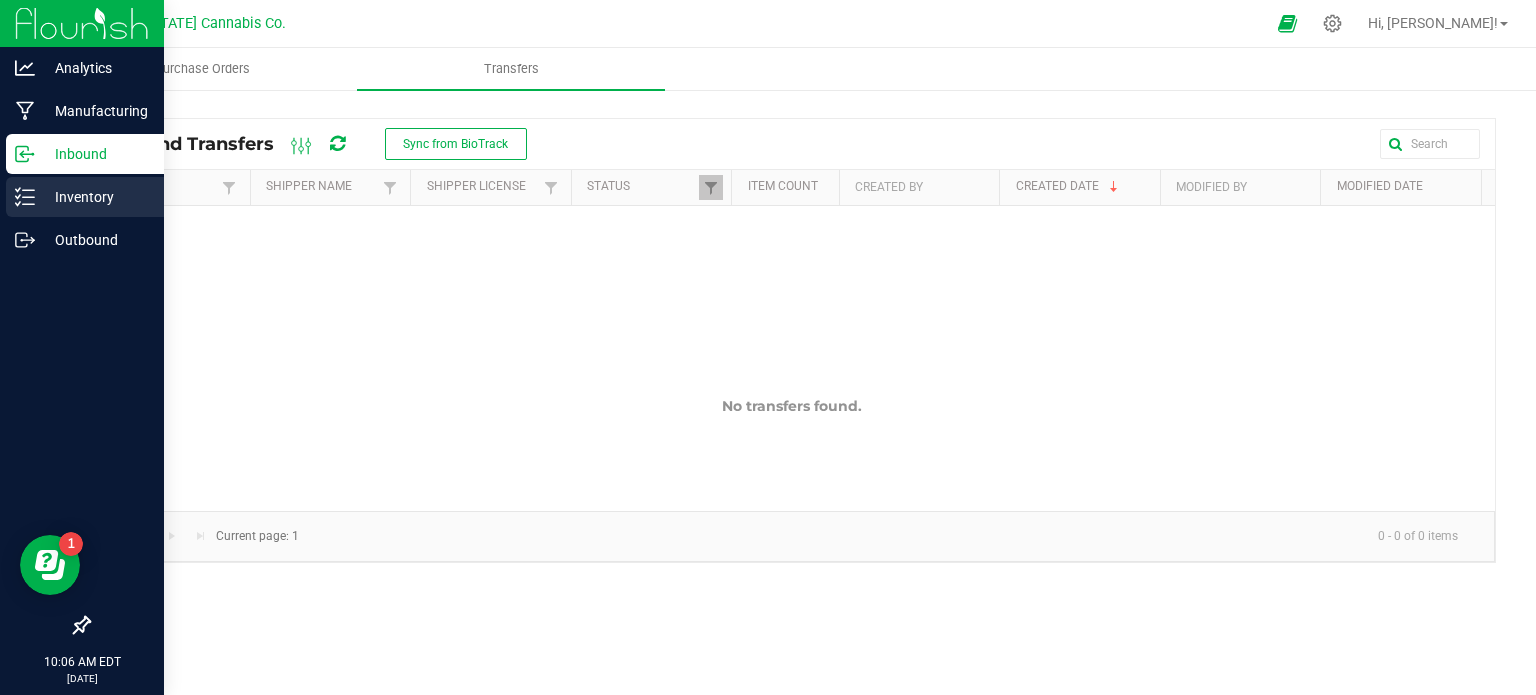 click on "Inventory" at bounding box center (95, 197) 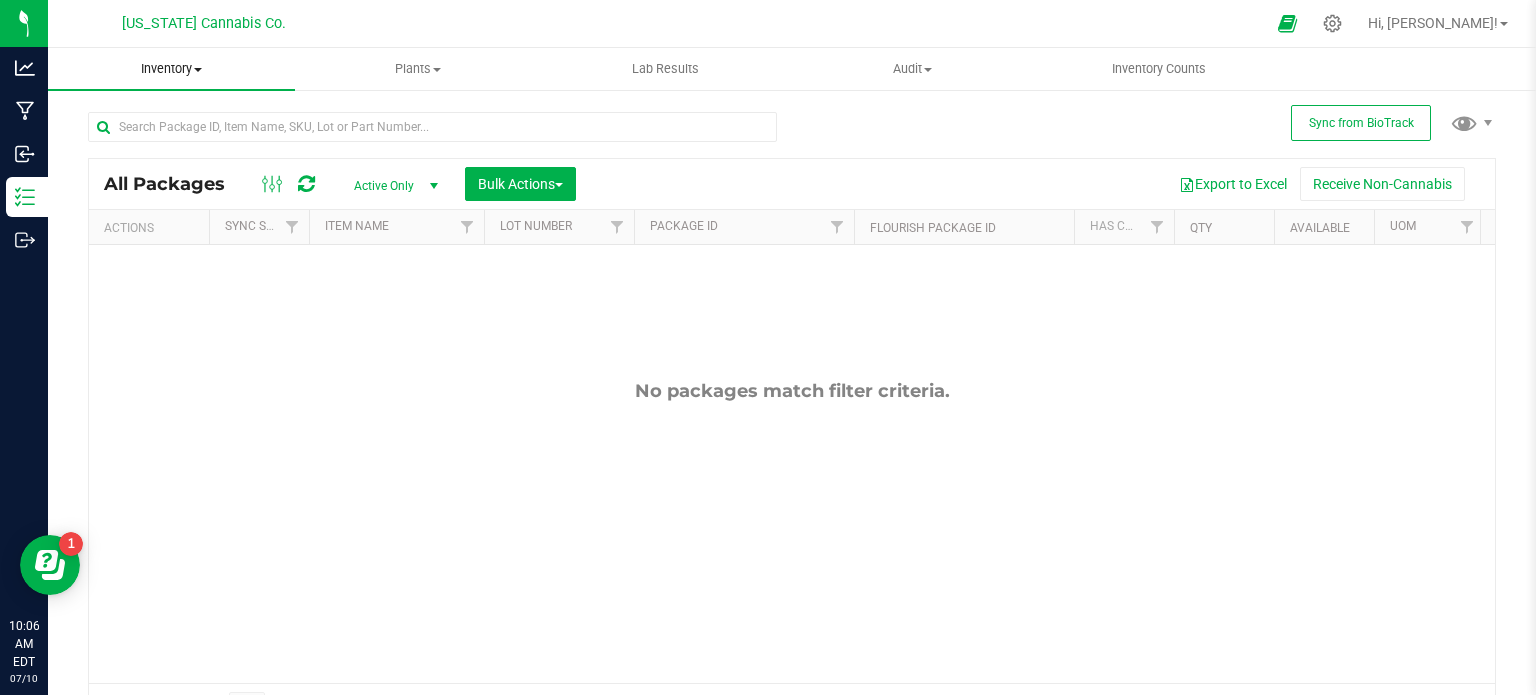 click on "Inventory" at bounding box center (171, 69) 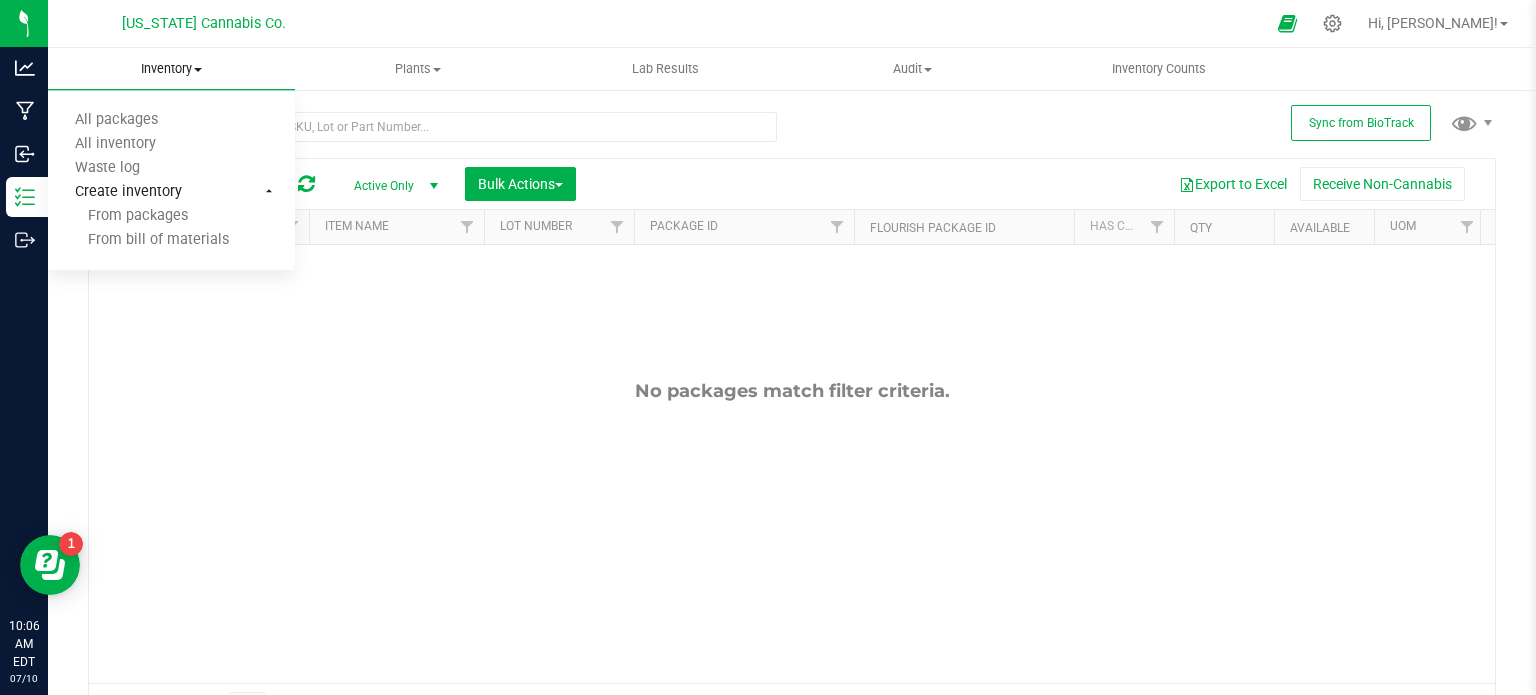 click on "Create inventory" at bounding box center [128, 192] 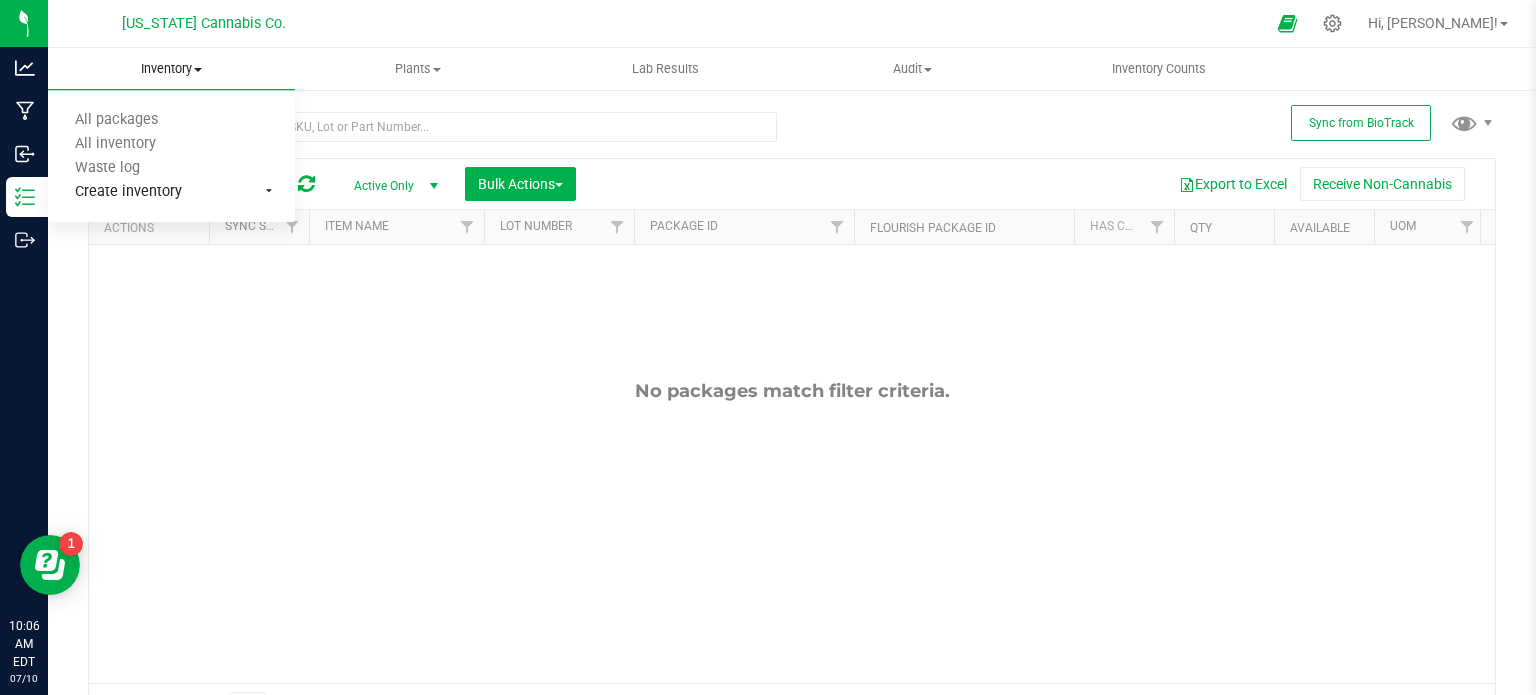 click on "Create inventory" at bounding box center [128, 192] 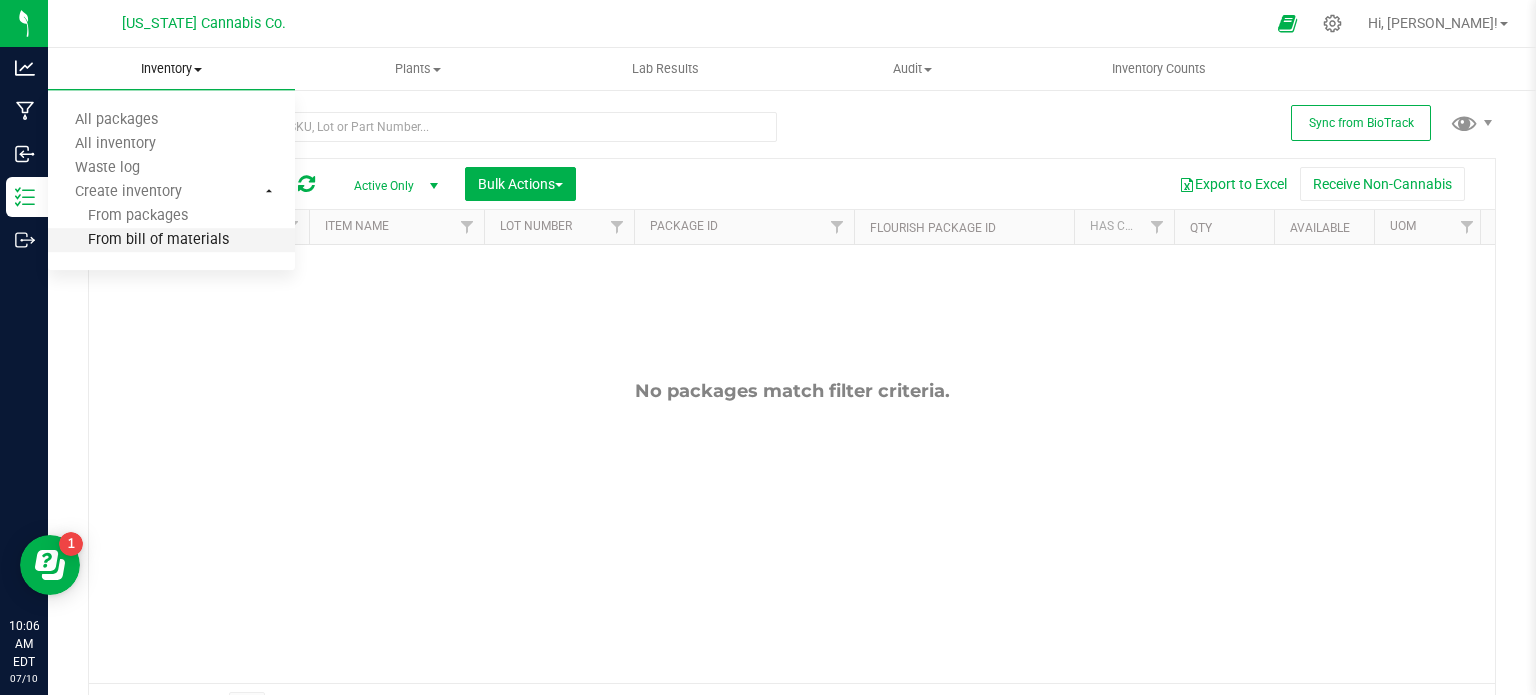 click on "From bill of materials" at bounding box center (138, 240) 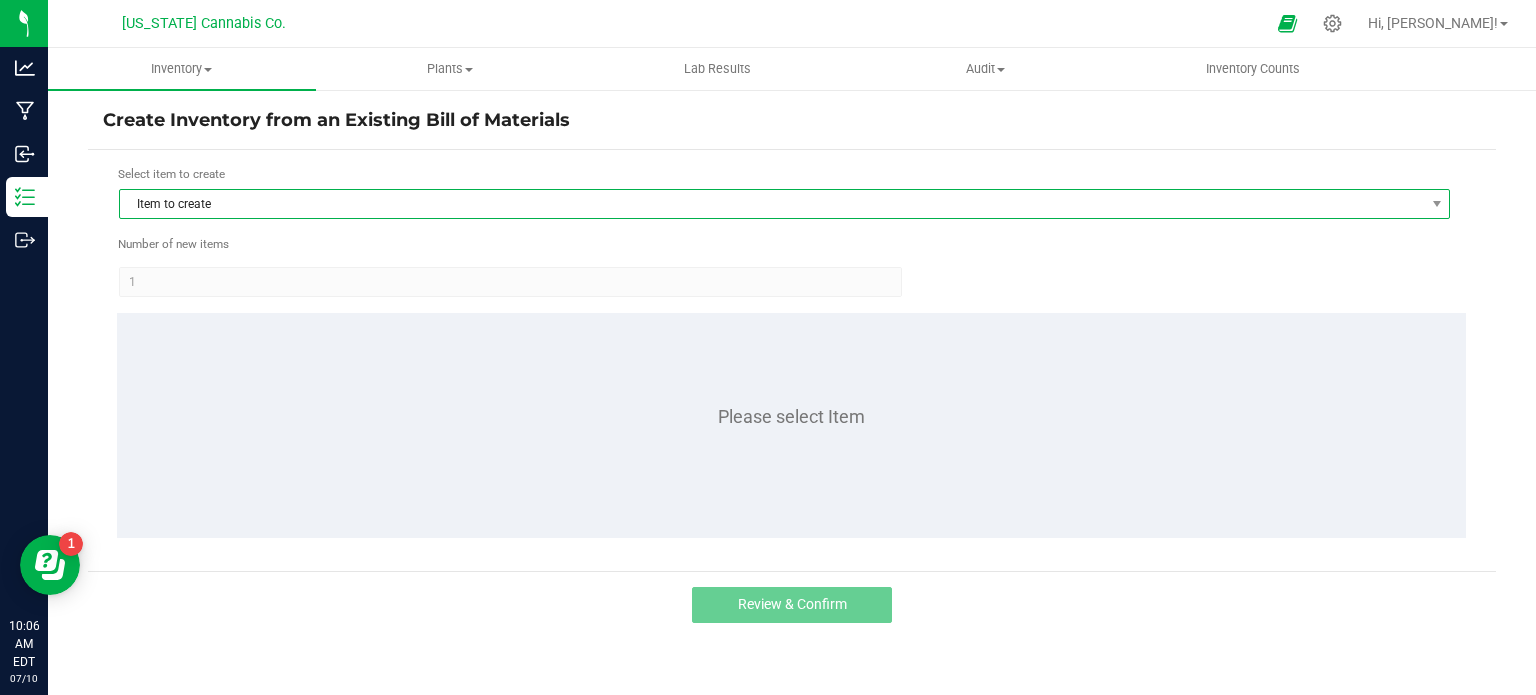 click on "Item to create" at bounding box center [772, 204] 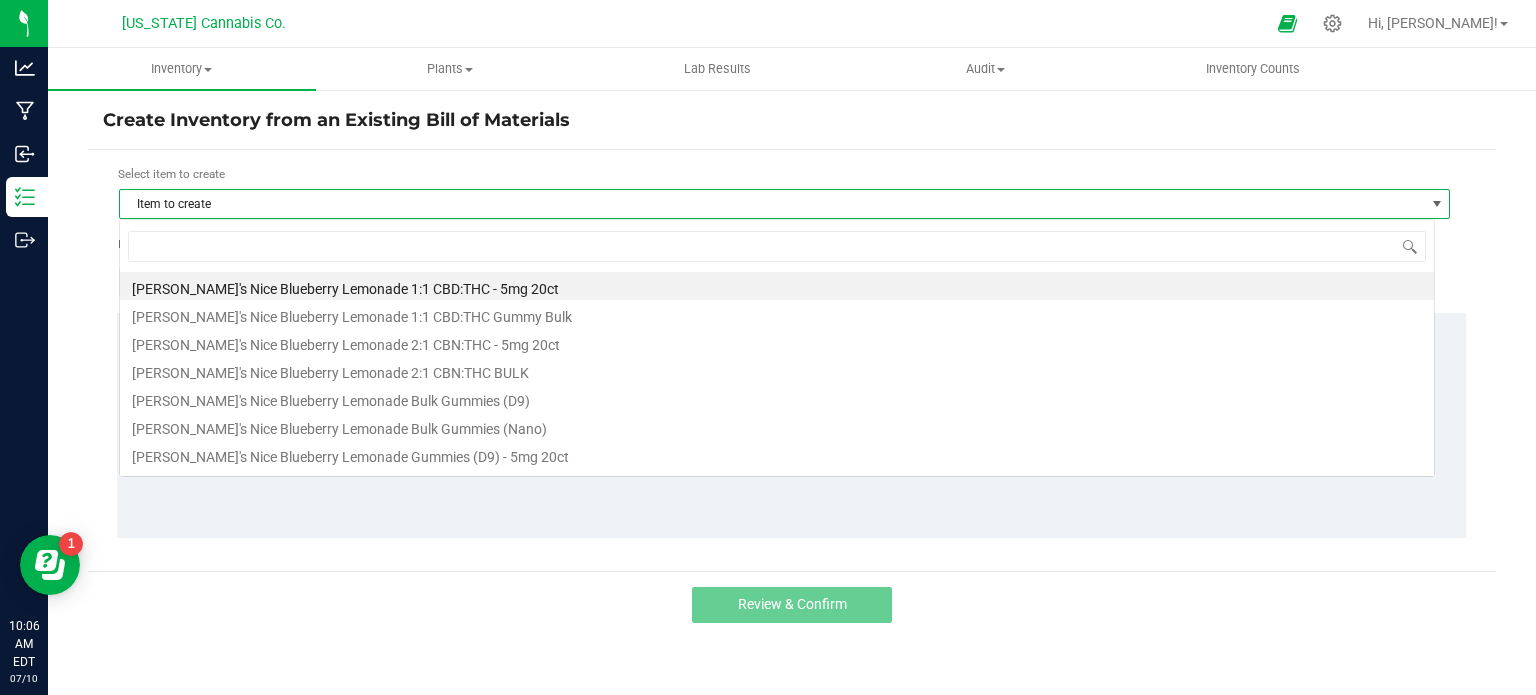 scroll, scrollTop: 99970, scrollLeft: 98684, axis: both 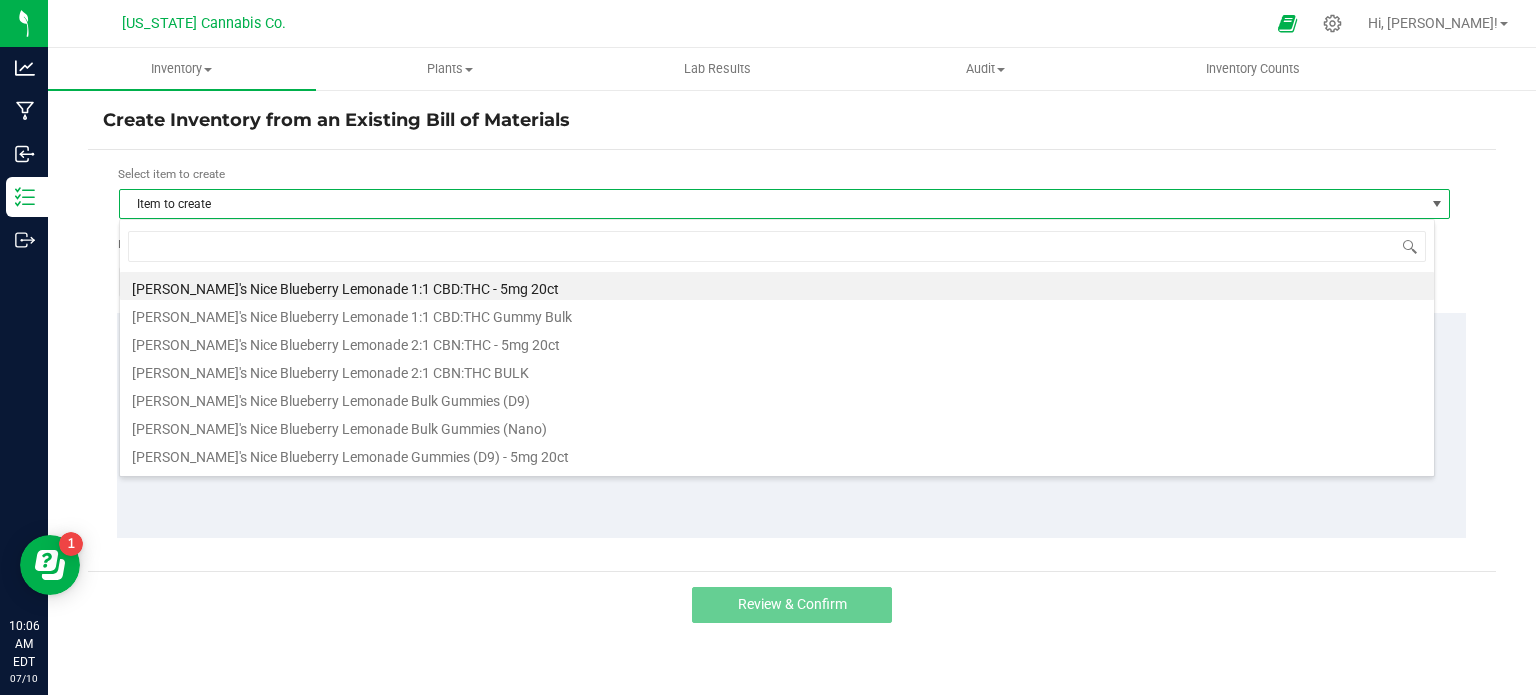 click on "Item to create" at bounding box center (772, 204) 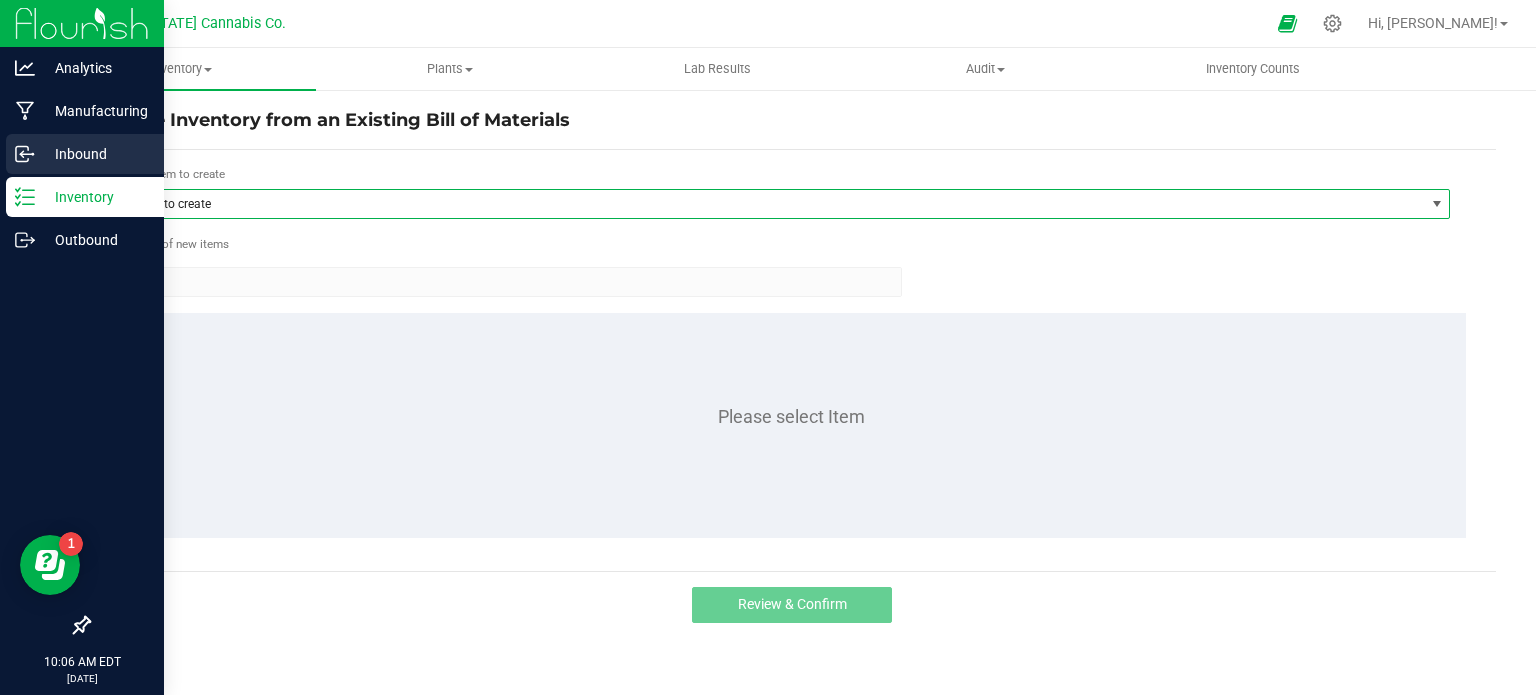 click on "Inbound" at bounding box center (95, 154) 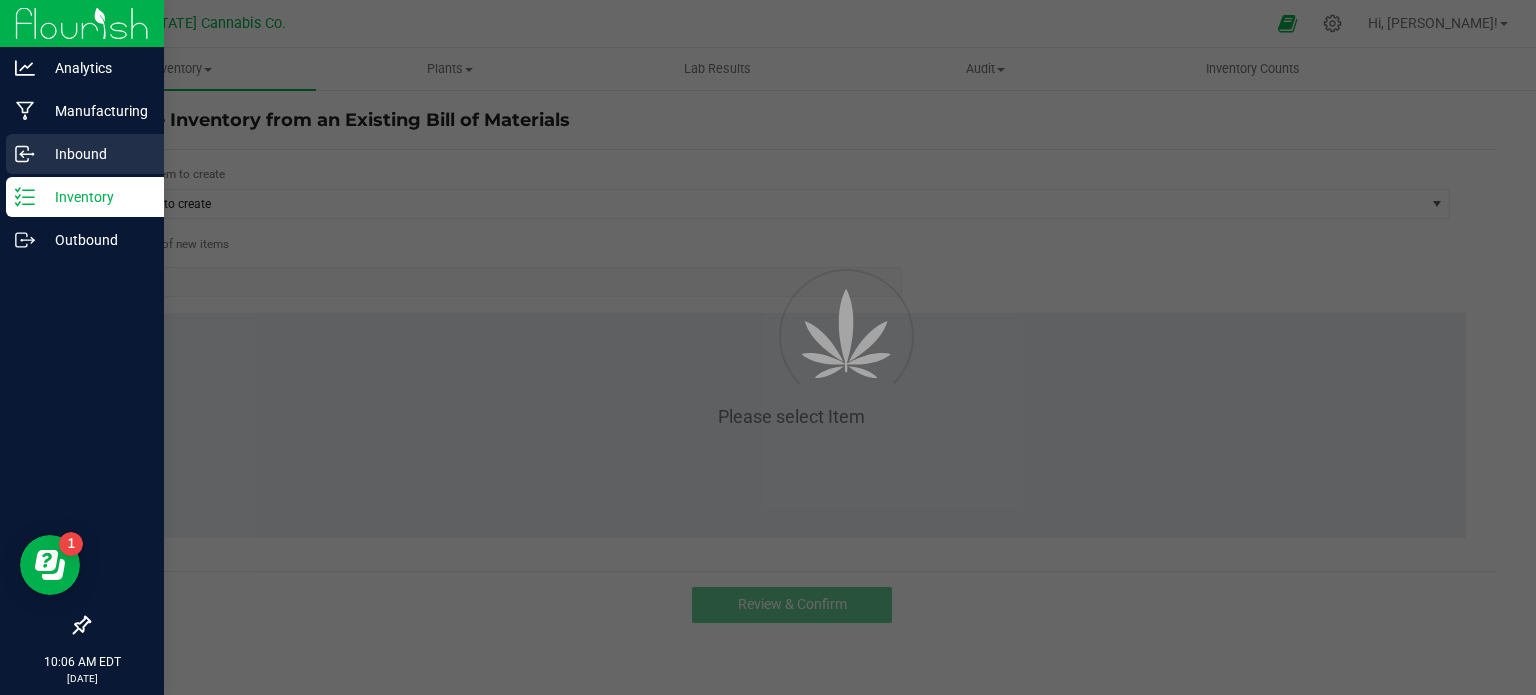 click on "Inbound" at bounding box center (95, 154) 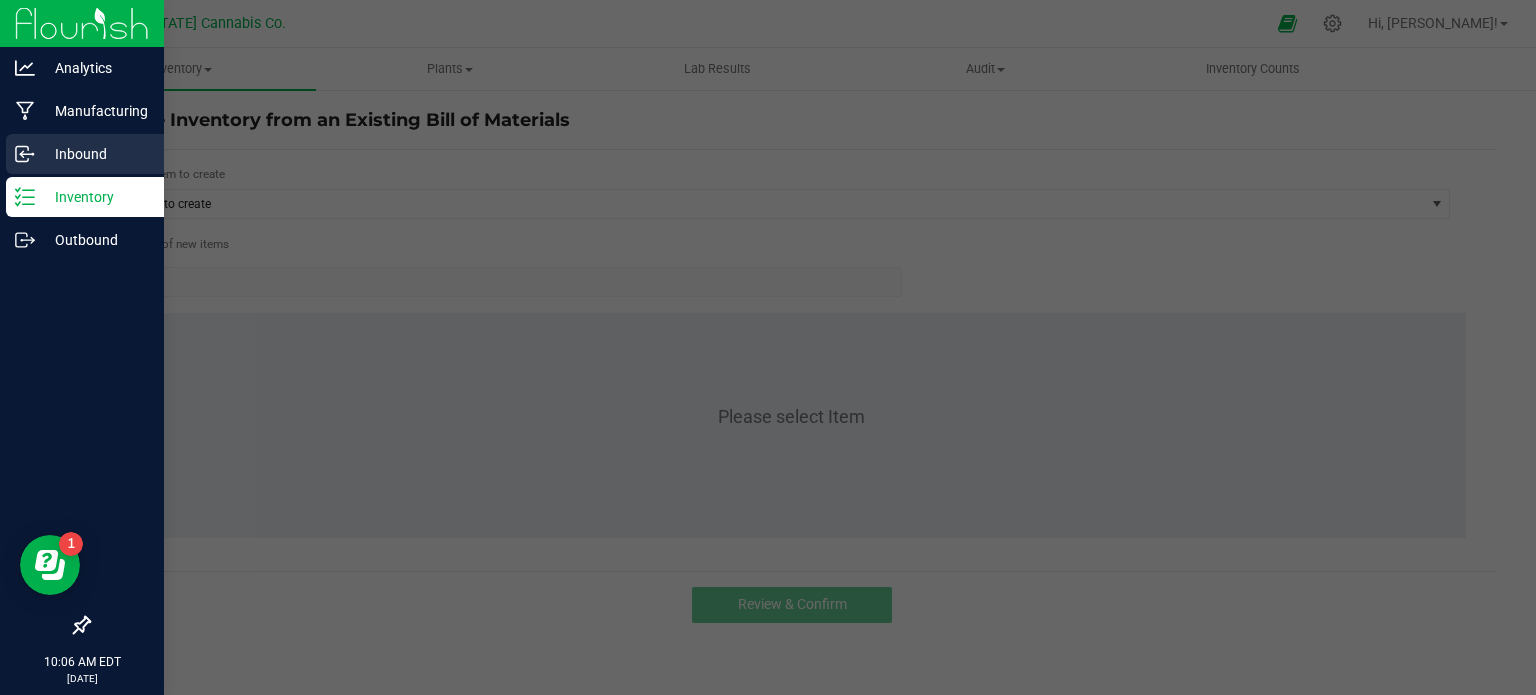 click on "Inbound" at bounding box center (95, 154) 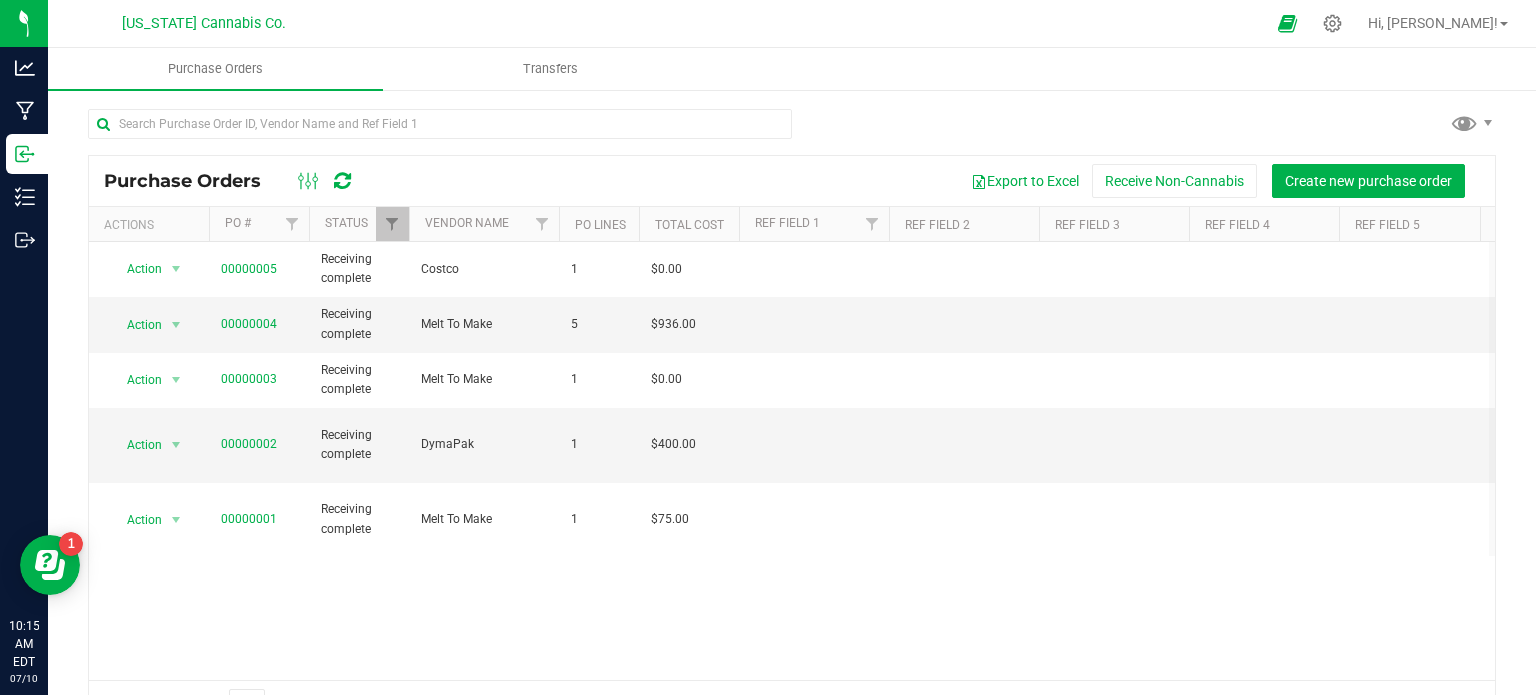 click on "Purchase Orders
Export to Excel
Receive Non-Cannabis
Create new purchase order
Actions PO # Status Vendor Name PO Lines Total Cost Ref Field 1 Ref Field 2 Ref Field 3 Ref Field 4 Ref Field 5 Created Updated Receipt Timestamp Last Updated By Received By
Action Action Close purchase order Edit purchase order PO audit log Re-order View purchase order
00000005" at bounding box center (792, 442) 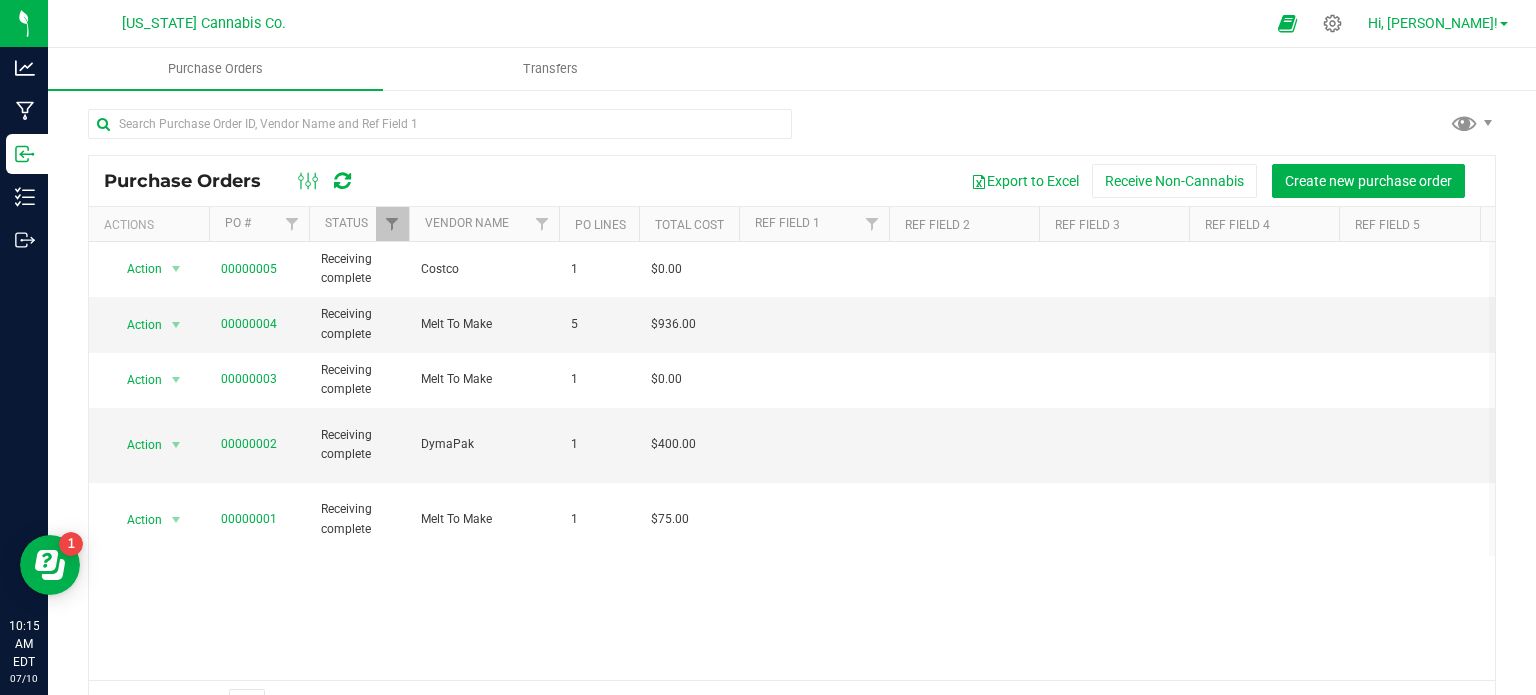 click on "Hi, [PERSON_NAME]!" at bounding box center (1433, 23) 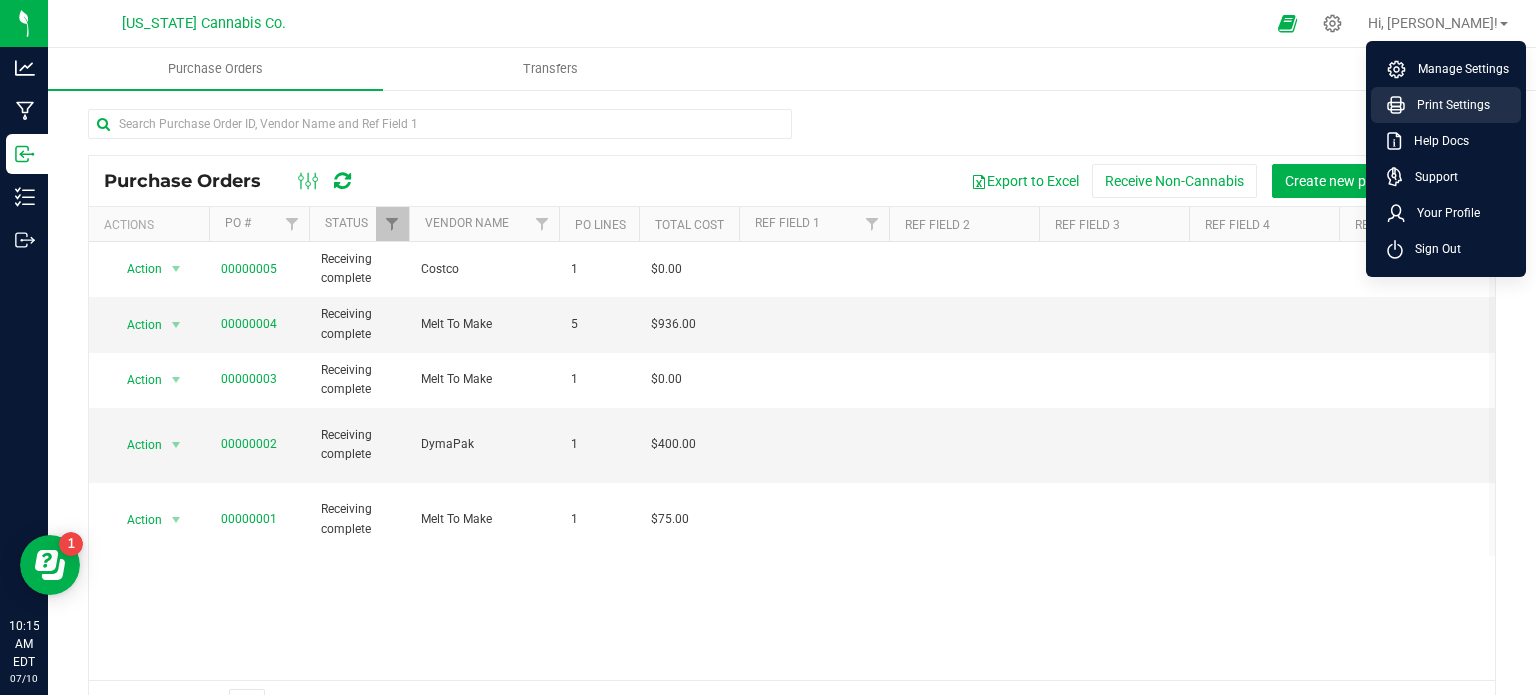 click on "Print Settings" at bounding box center [1447, 105] 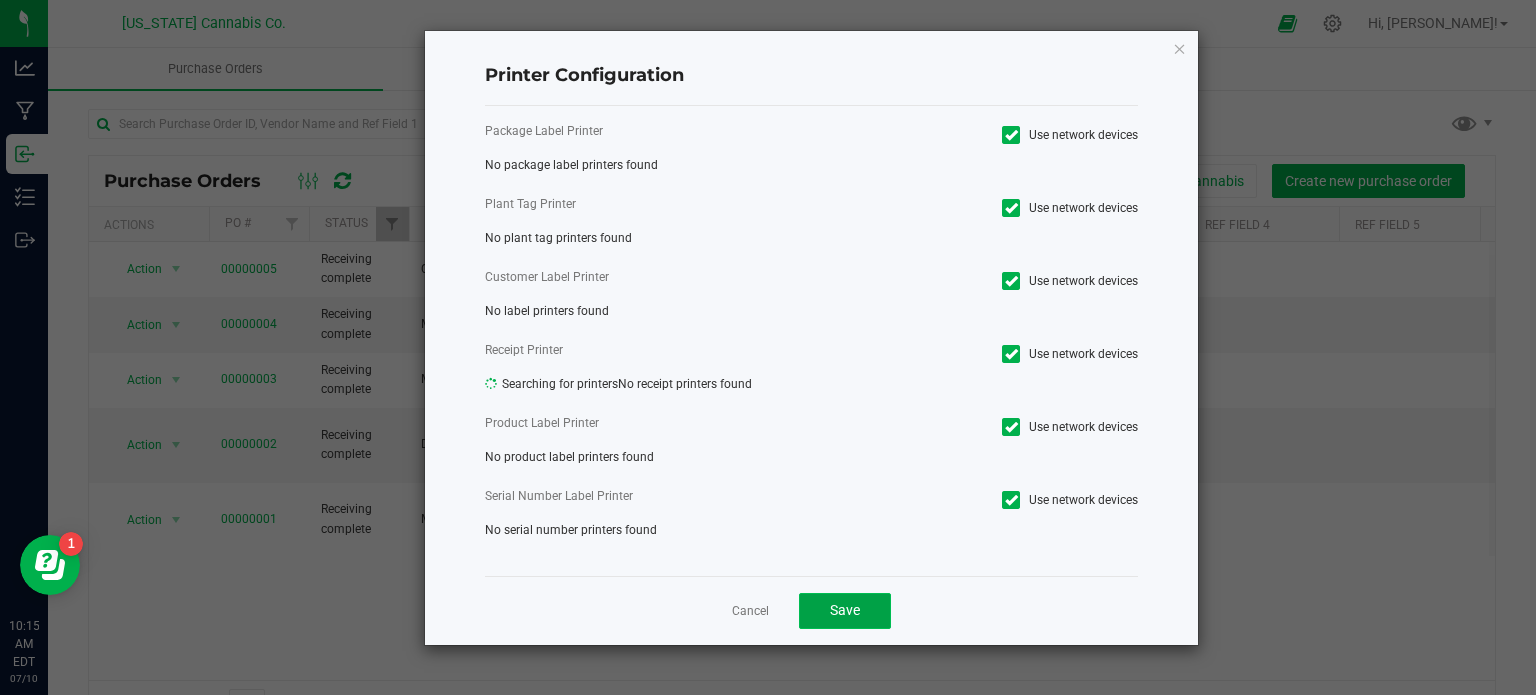 click on "Save" 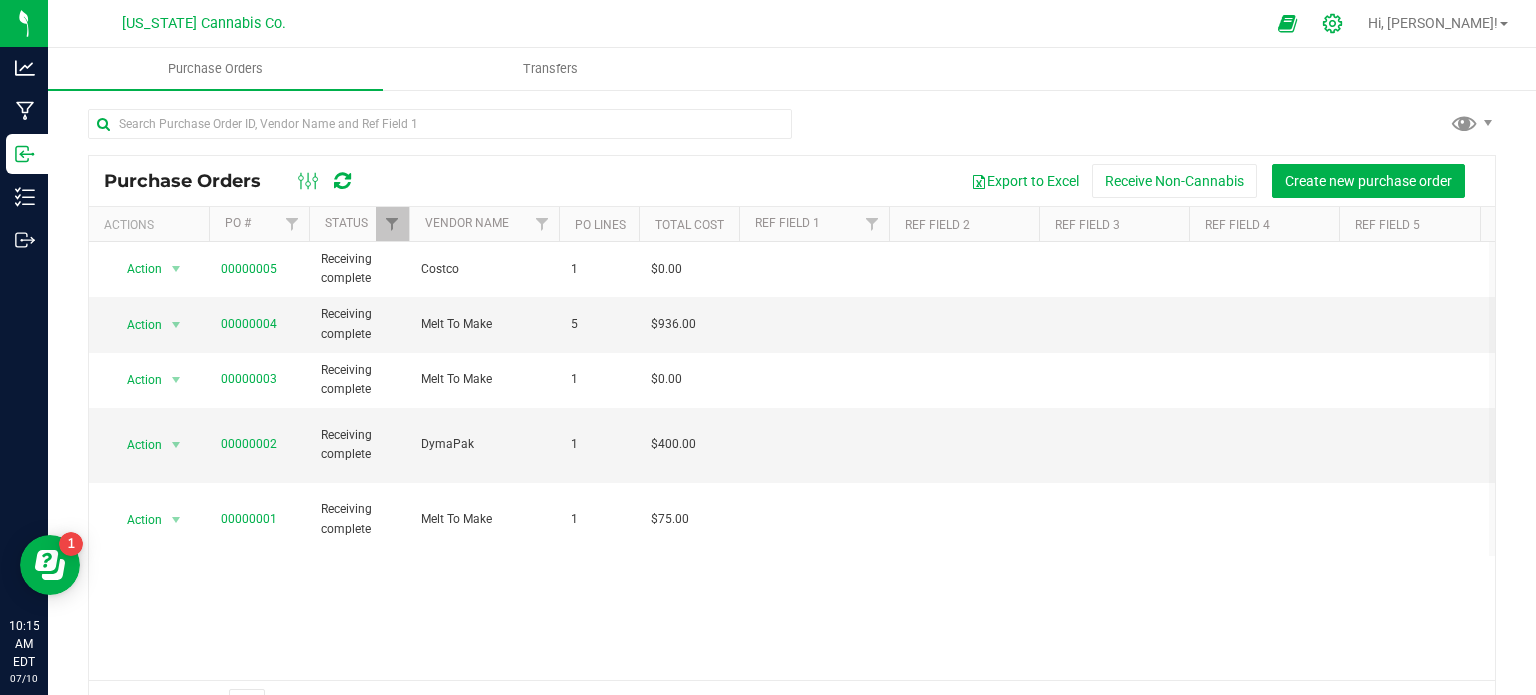 click 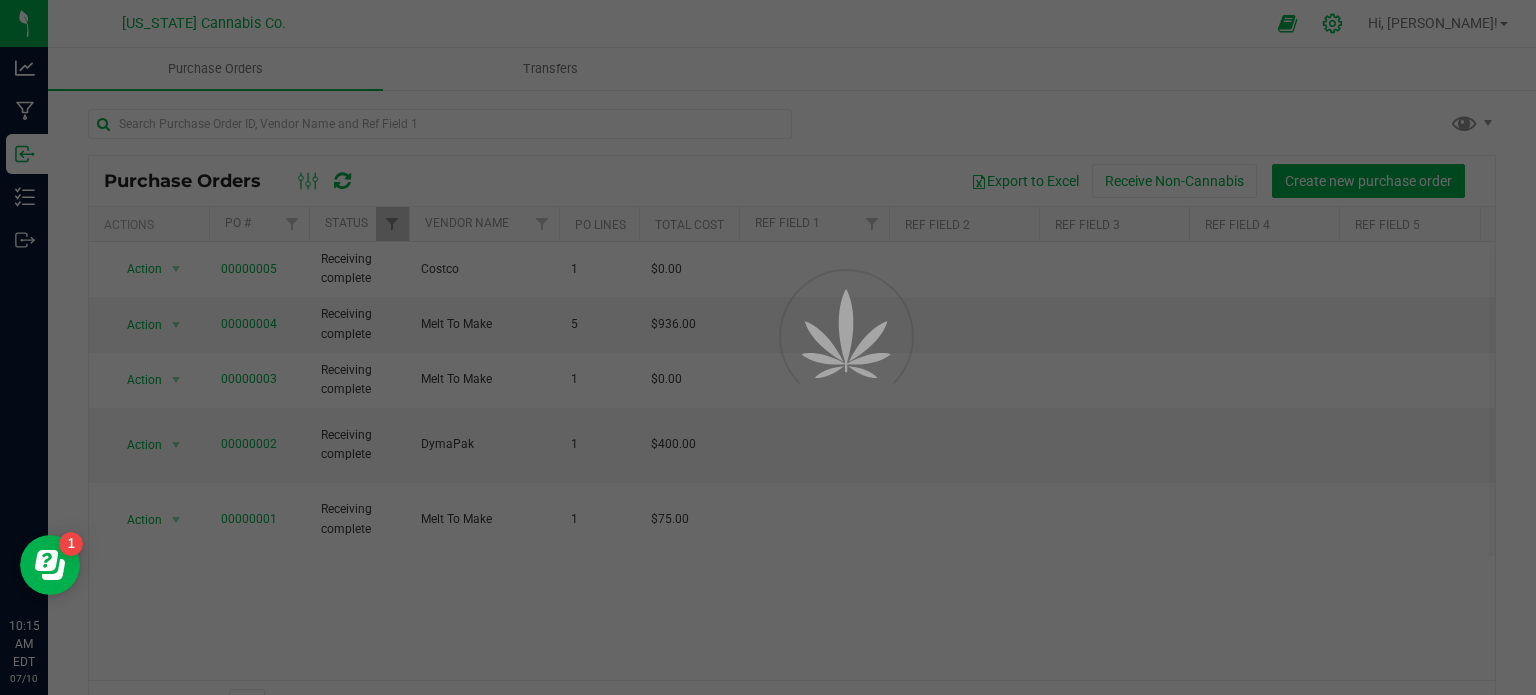 click at bounding box center (768, 347) 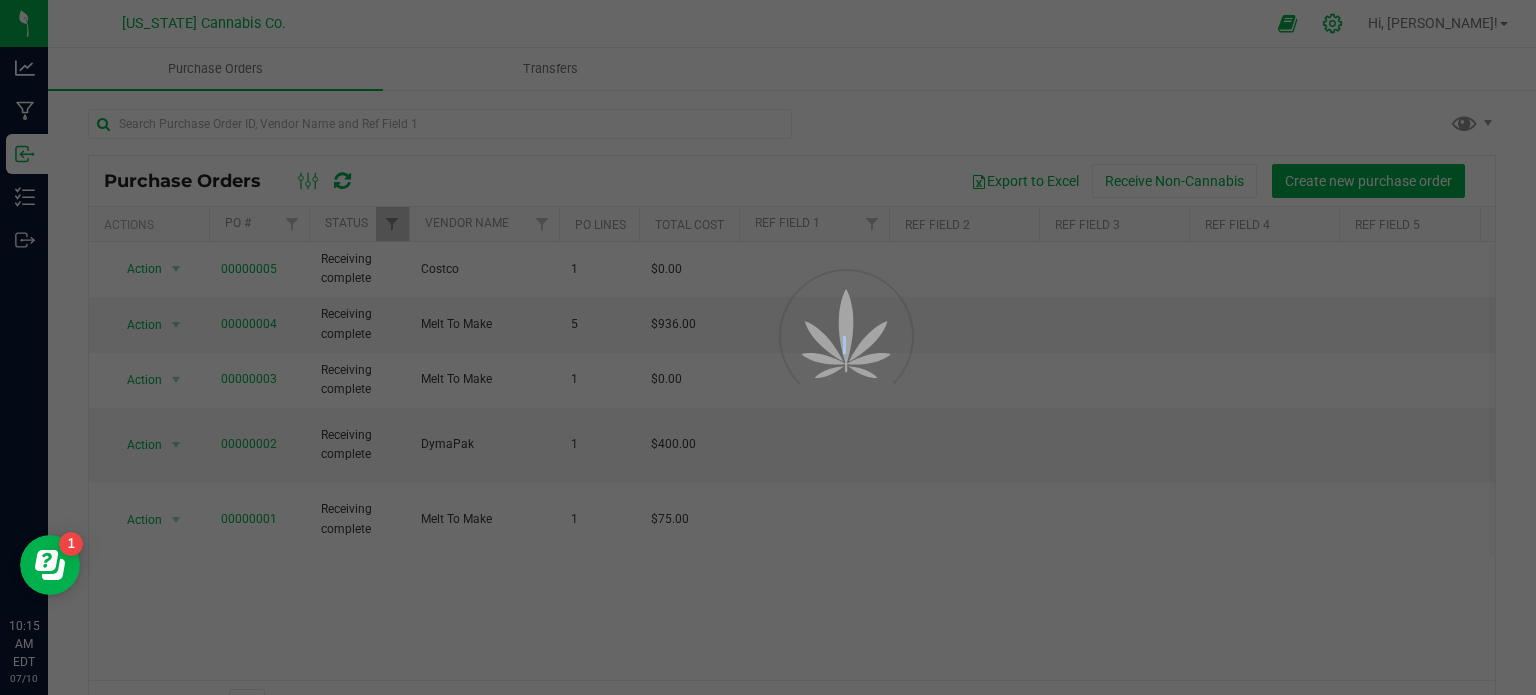 click at bounding box center [768, 347] 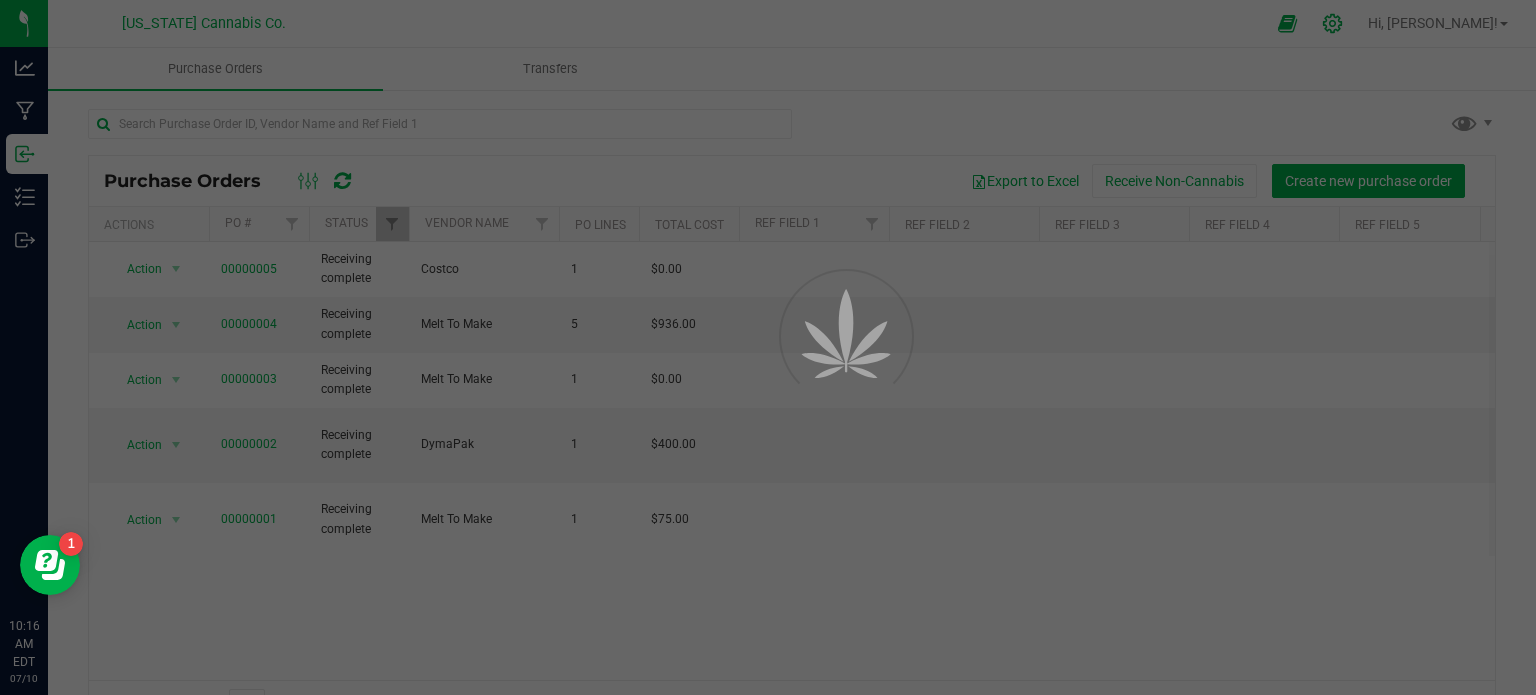 click at bounding box center (768, 347) 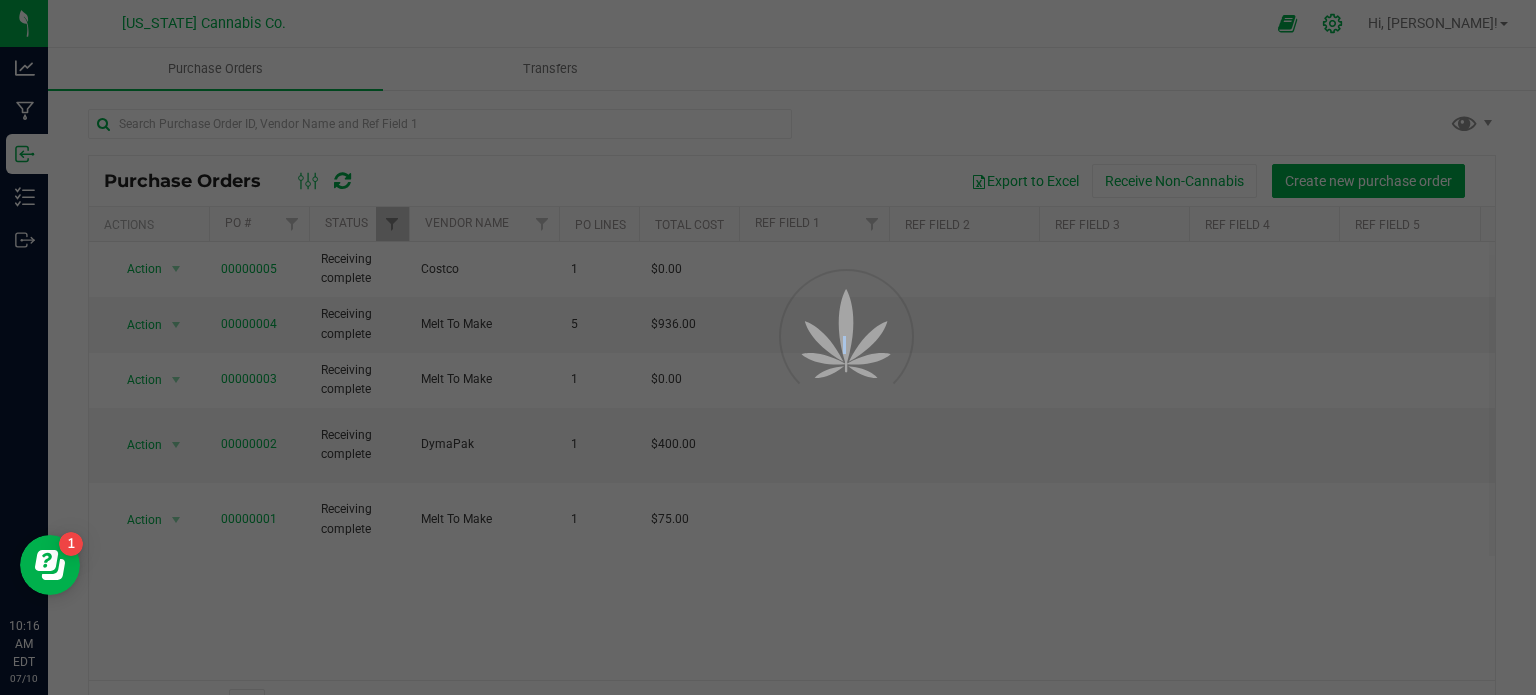 click at bounding box center (768, 347) 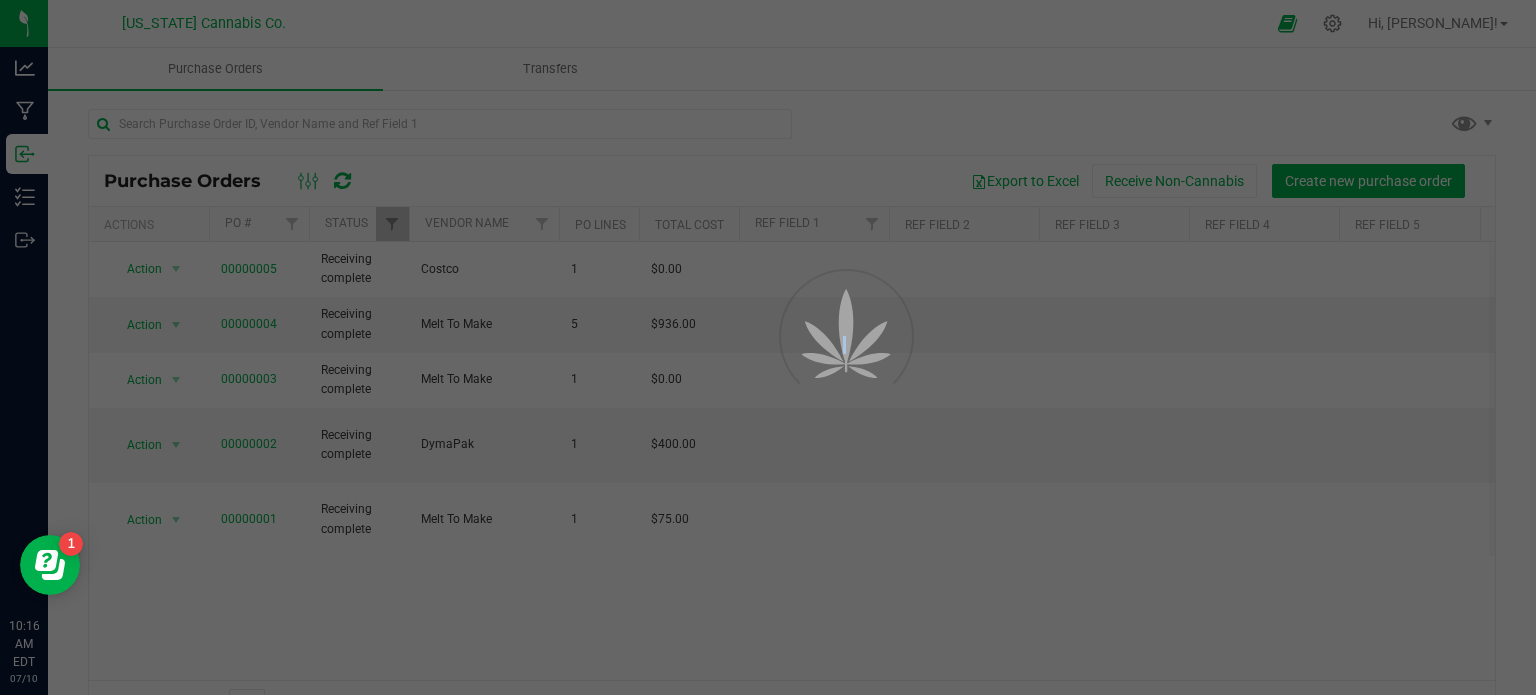 click at bounding box center [768, 347] 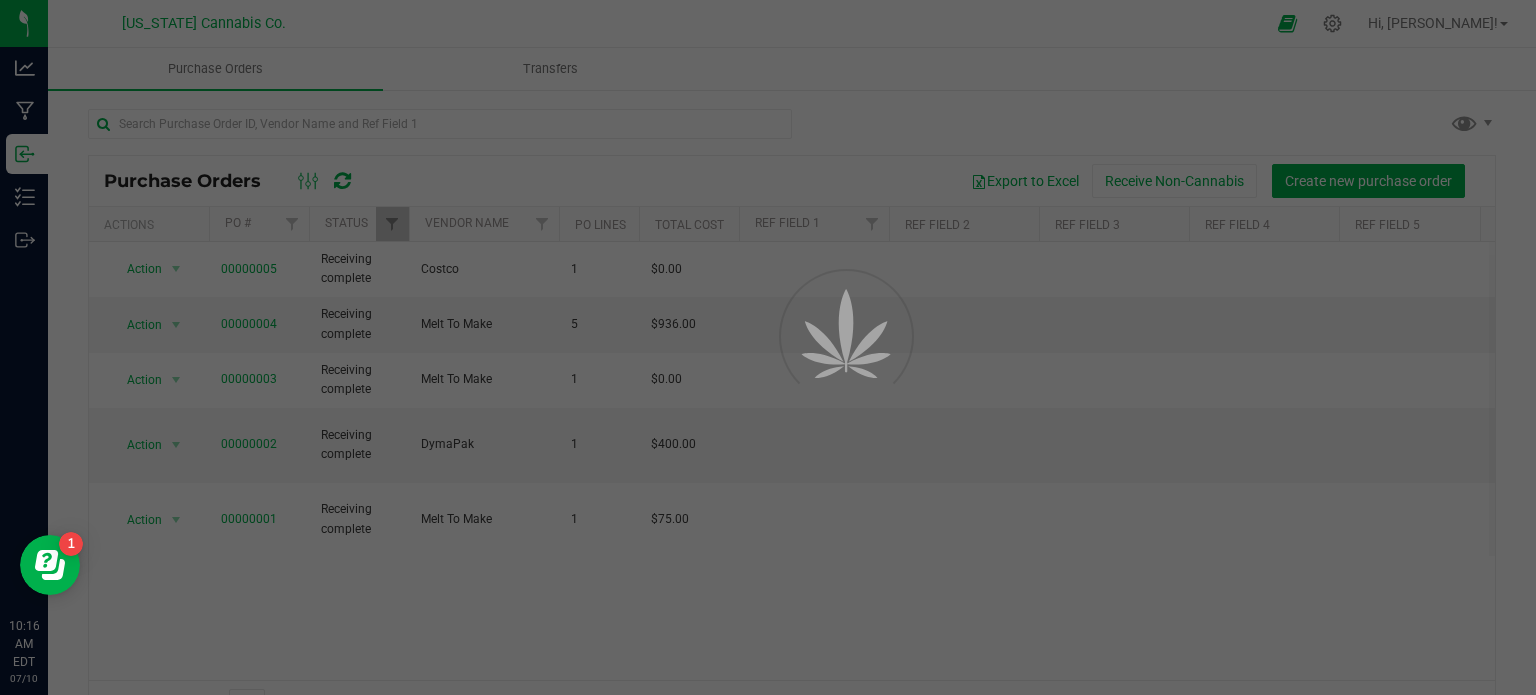click at bounding box center [768, 347] 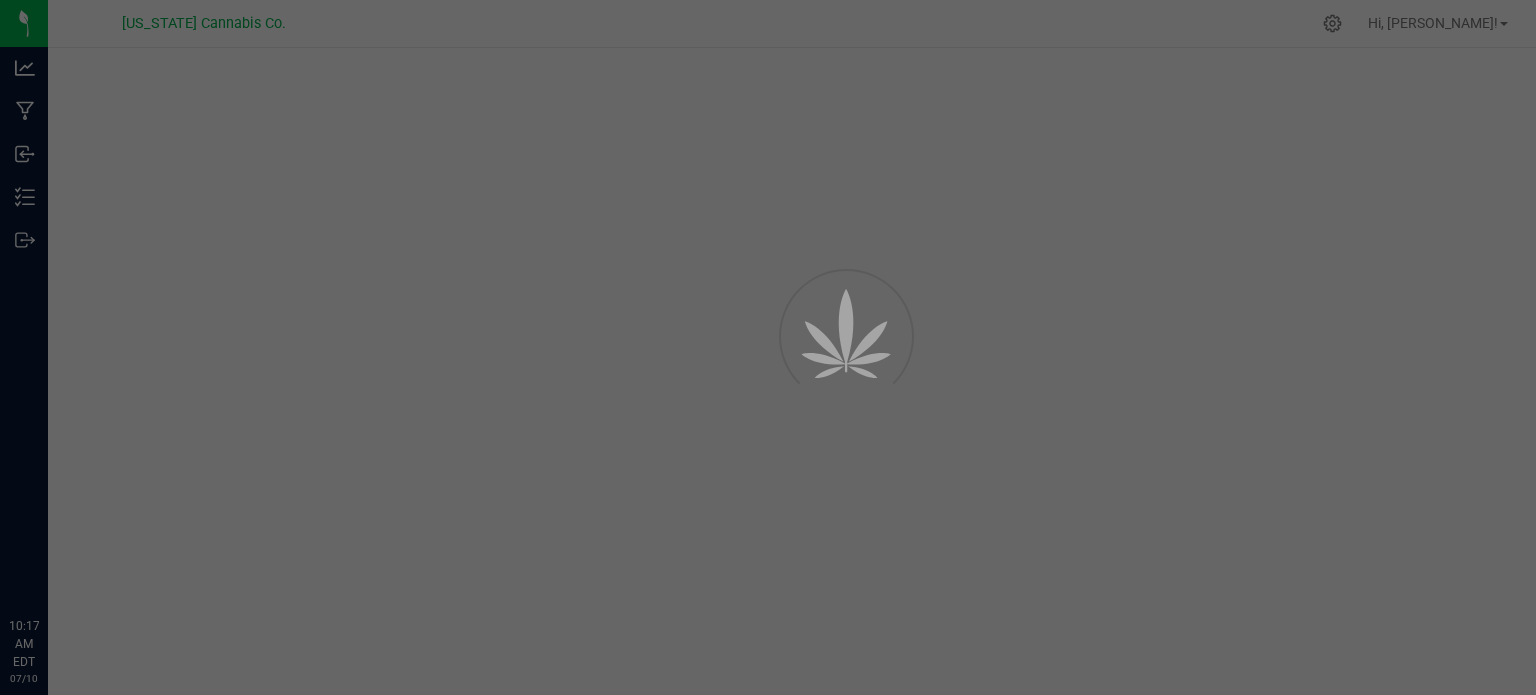 scroll, scrollTop: 0, scrollLeft: 0, axis: both 